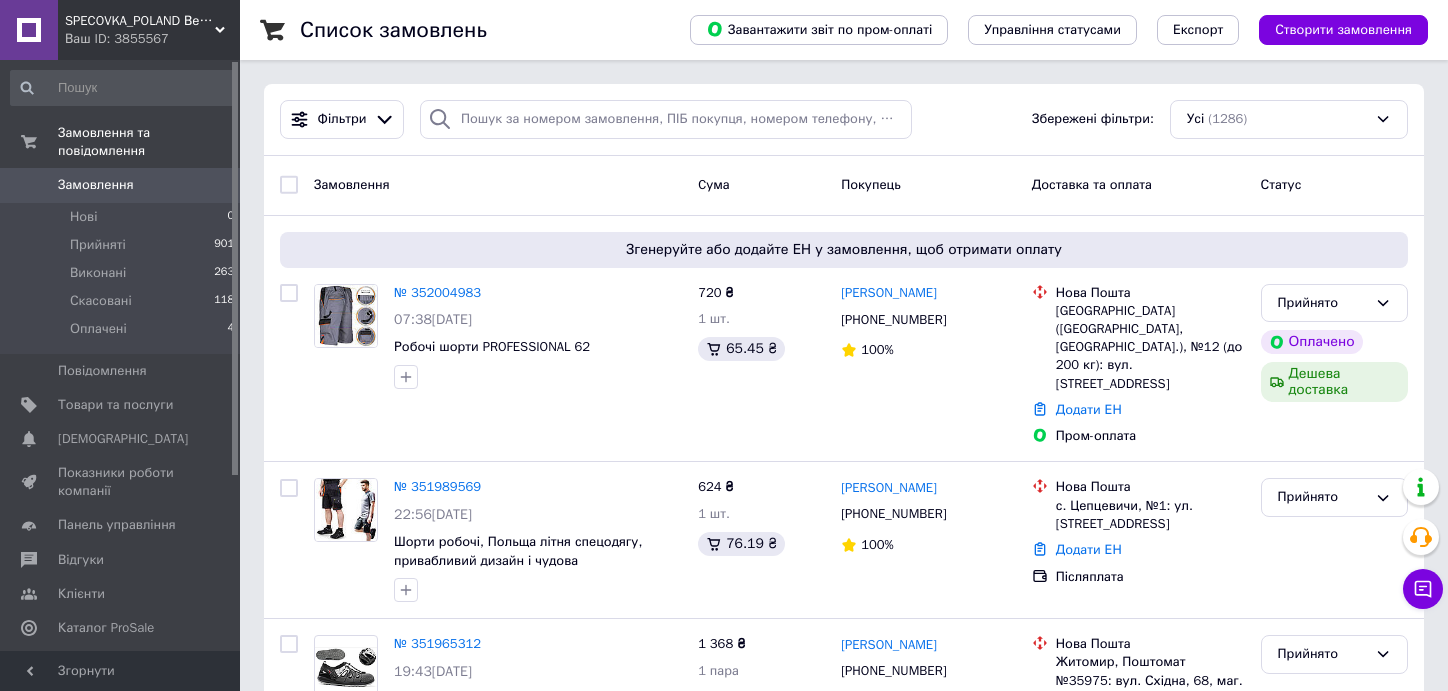 scroll, scrollTop: 300, scrollLeft: 0, axis: vertical 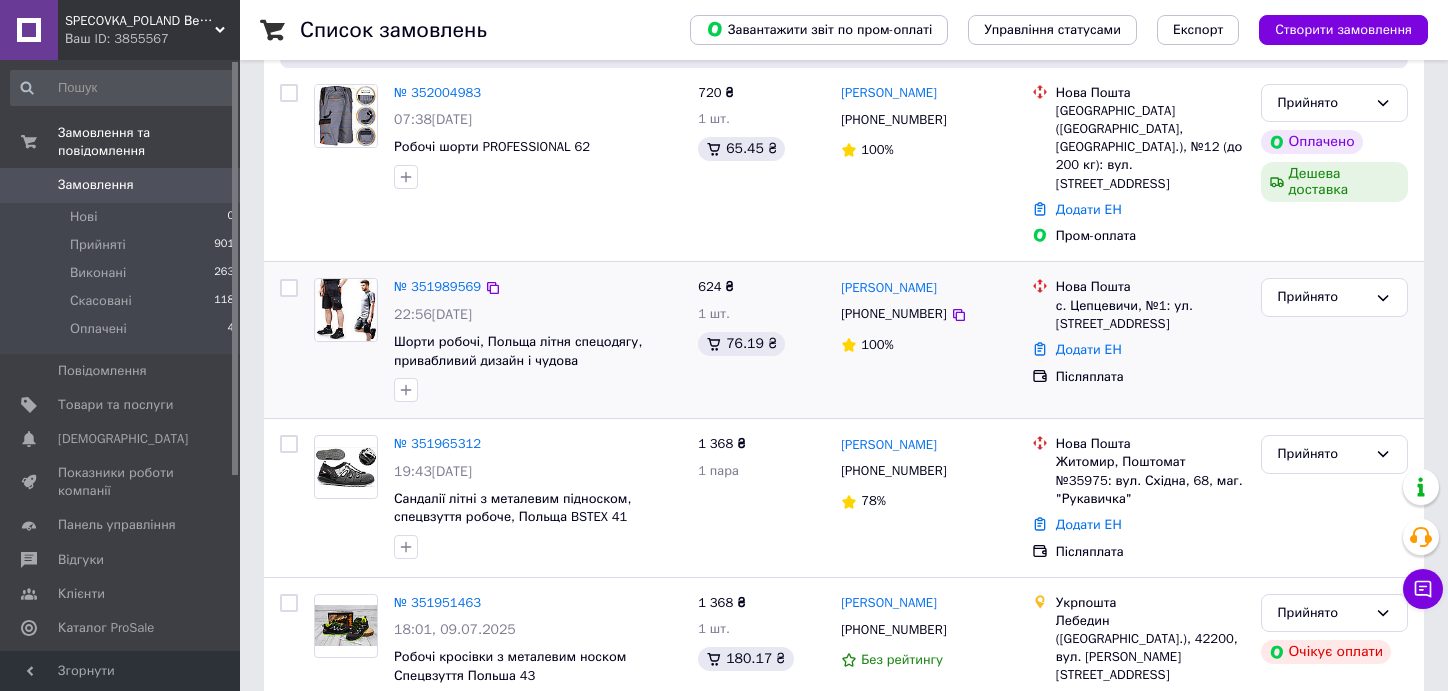 click on "Прийнято" at bounding box center [1334, 340] 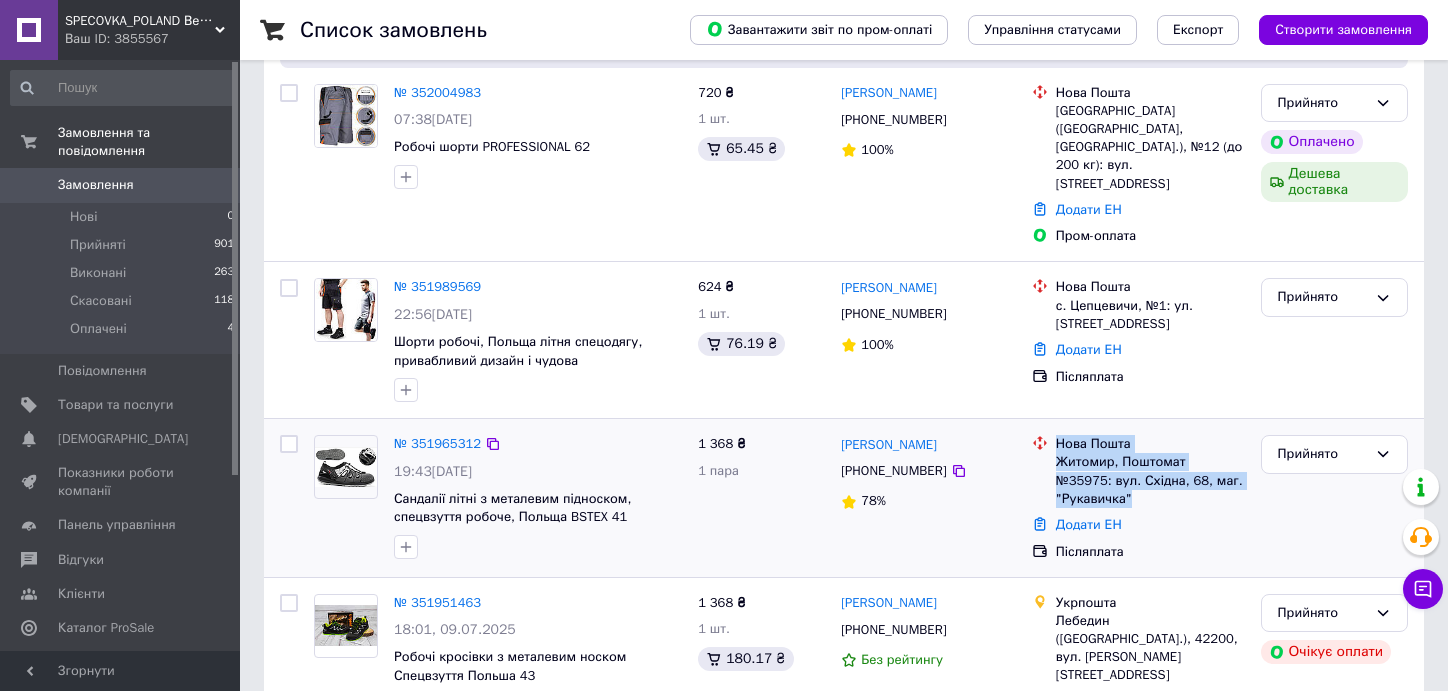 drag, startPoint x: 1047, startPoint y: 397, endPoint x: 1135, endPoint y: 467, distance: 112.44554 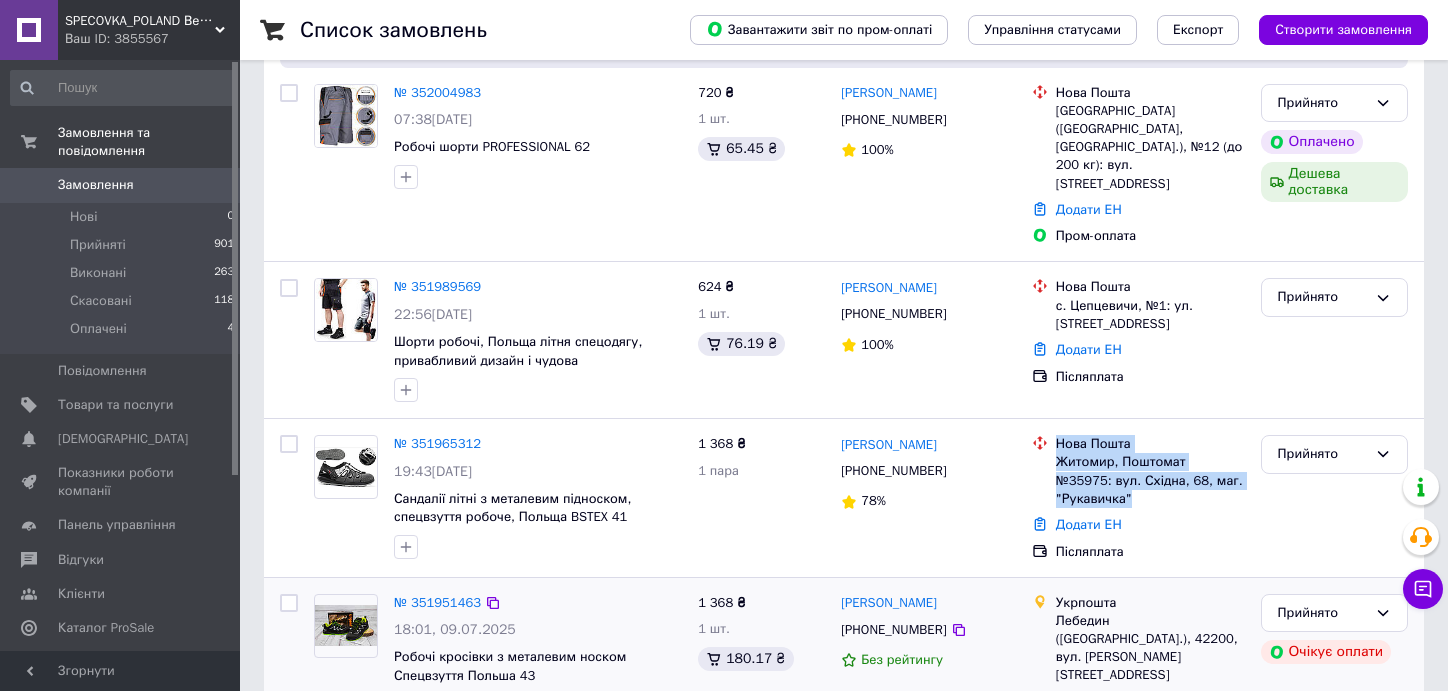copy on "Нова Пошта Житомир, Поштомат №35975: вул. Східна, 68, маг. "Рукавичка"" 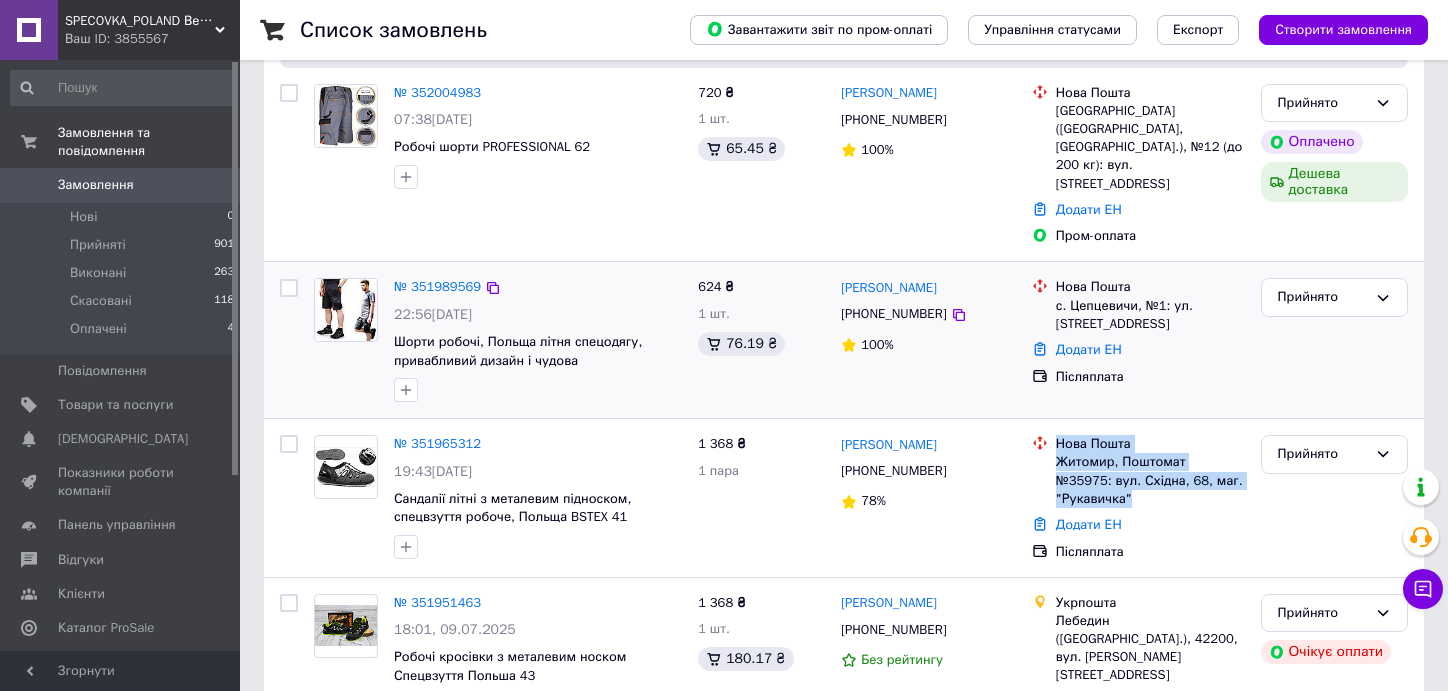 drag, startPoint x: 1396, startPoint y: 357, endPoint x: 1334, endPoint y: 346, distance: 62.968246 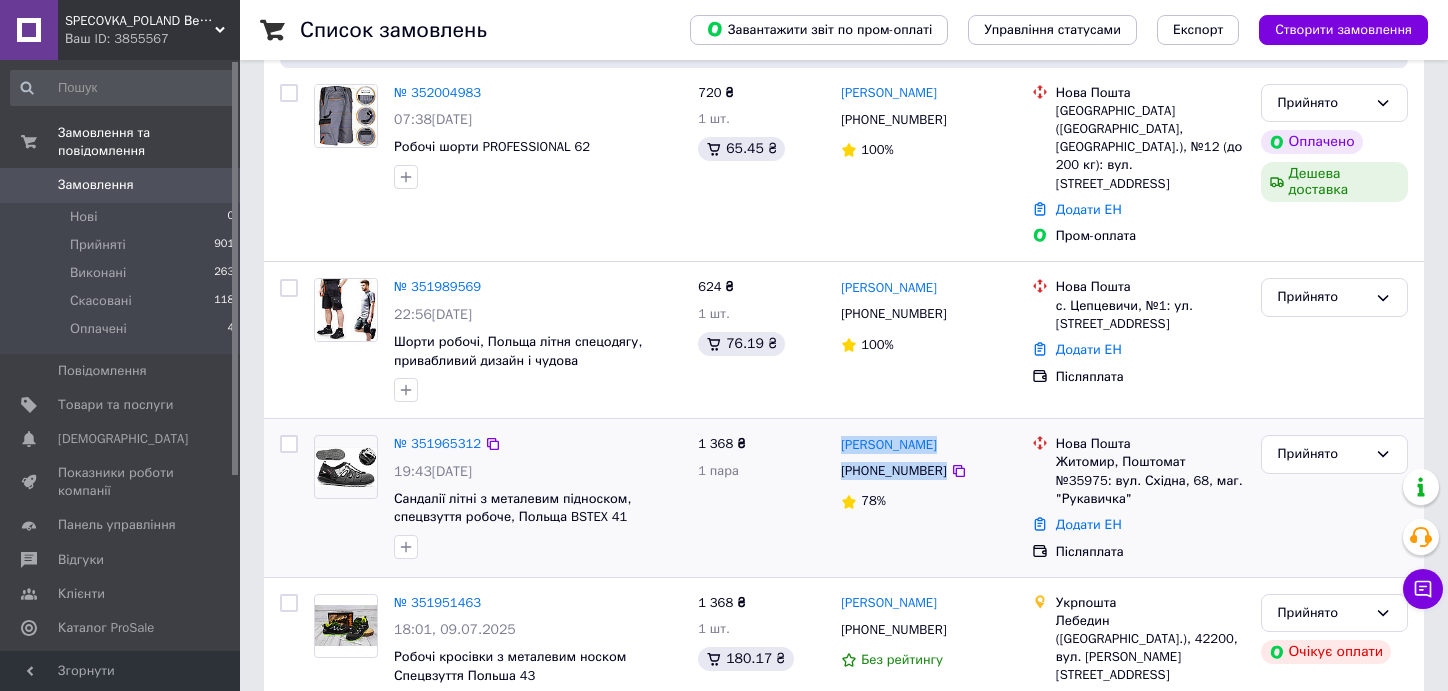 drag, startPoint x: 842, startPoint y: 394, endPoint x: 961, endPoint y: 446, distance: 129.86531 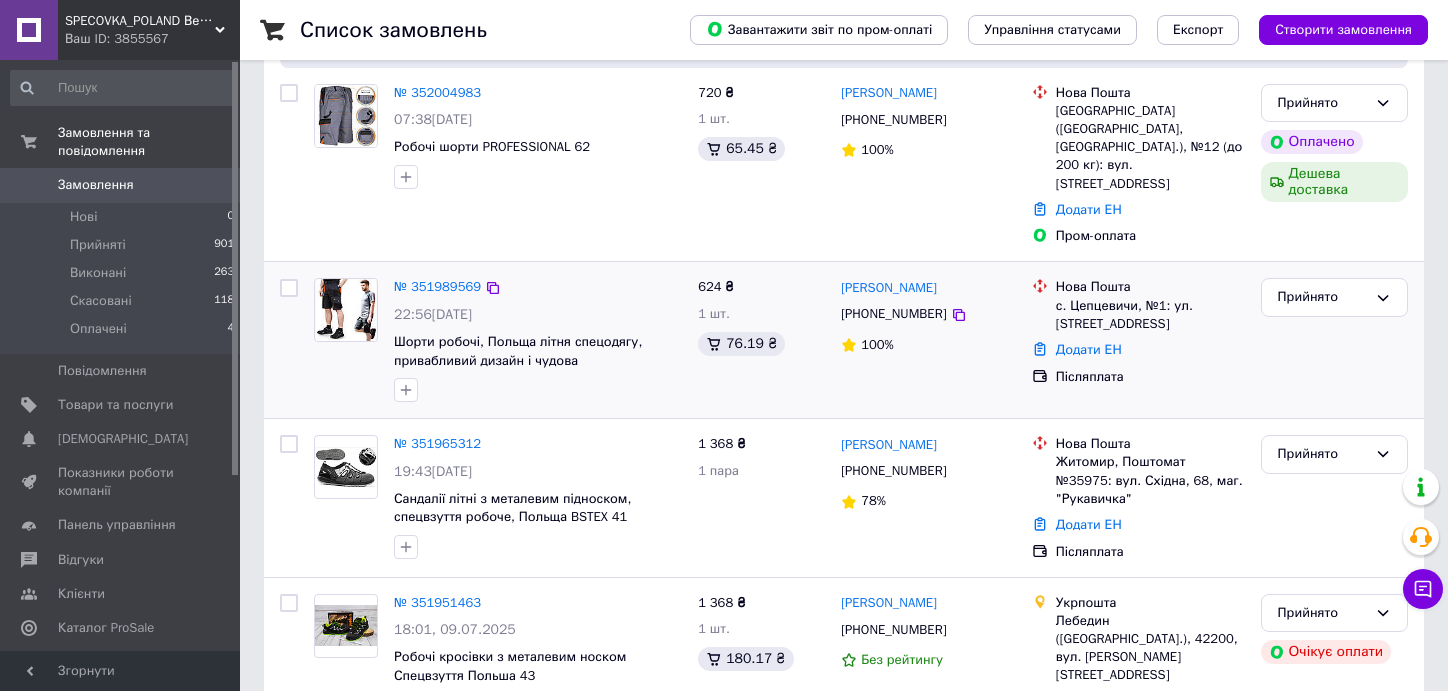 click on "Прийнято" at bounding box center (1334, 340) 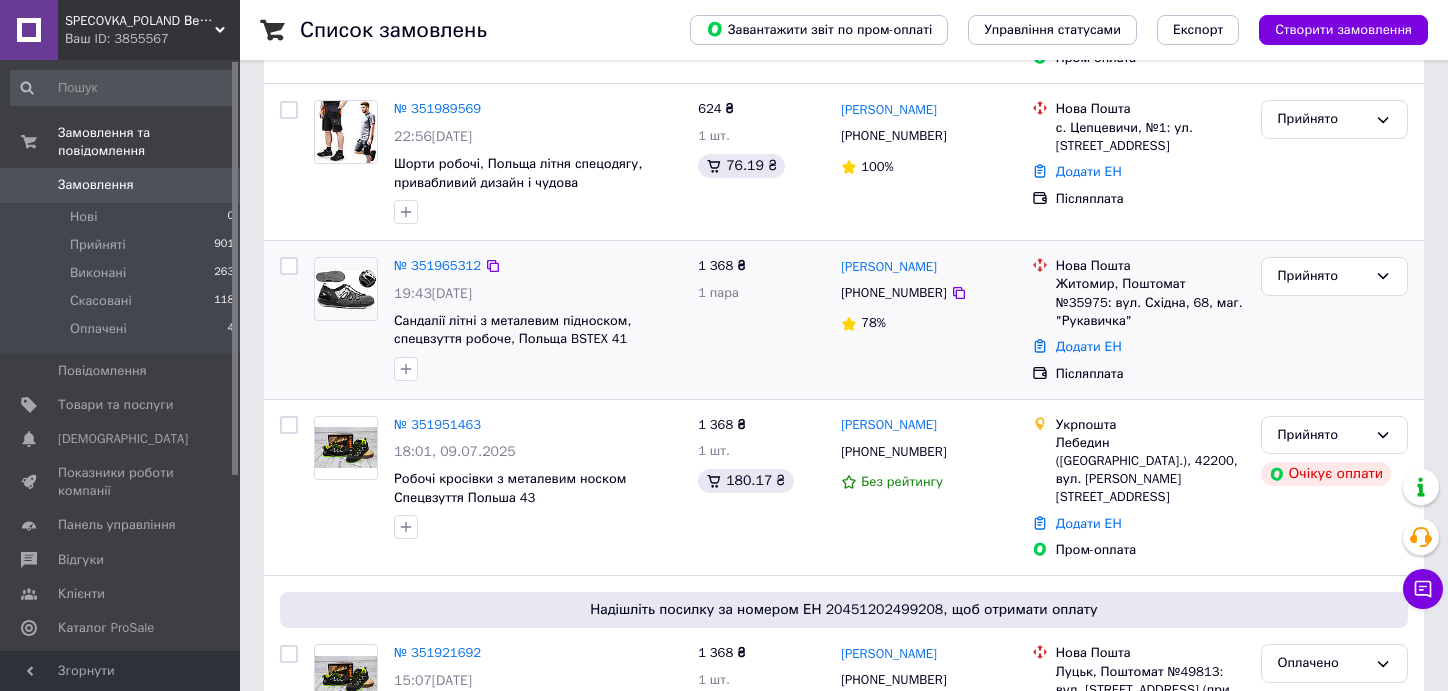 scroll, scrollTop: 400, scrollLeft: 0, axis: vertical 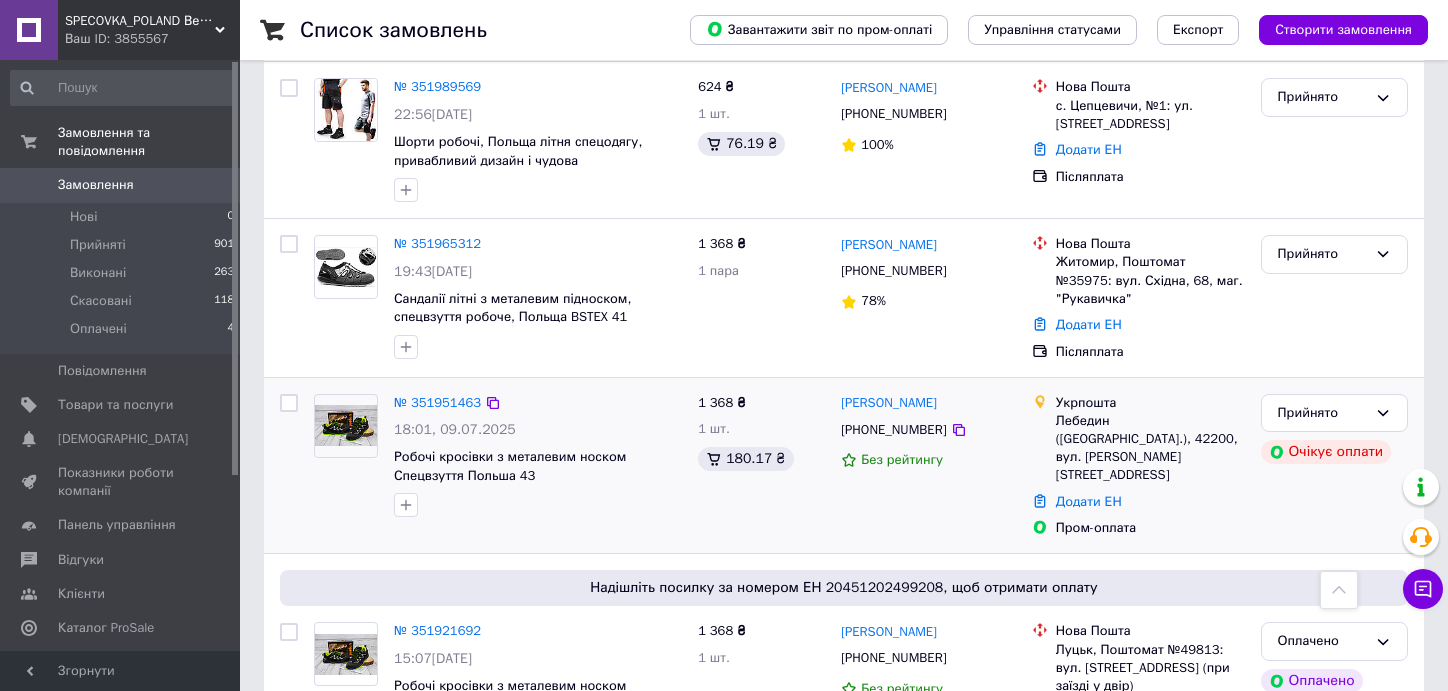 click on "[PHONE_NUMBER]" at bounding box center (893, 430) 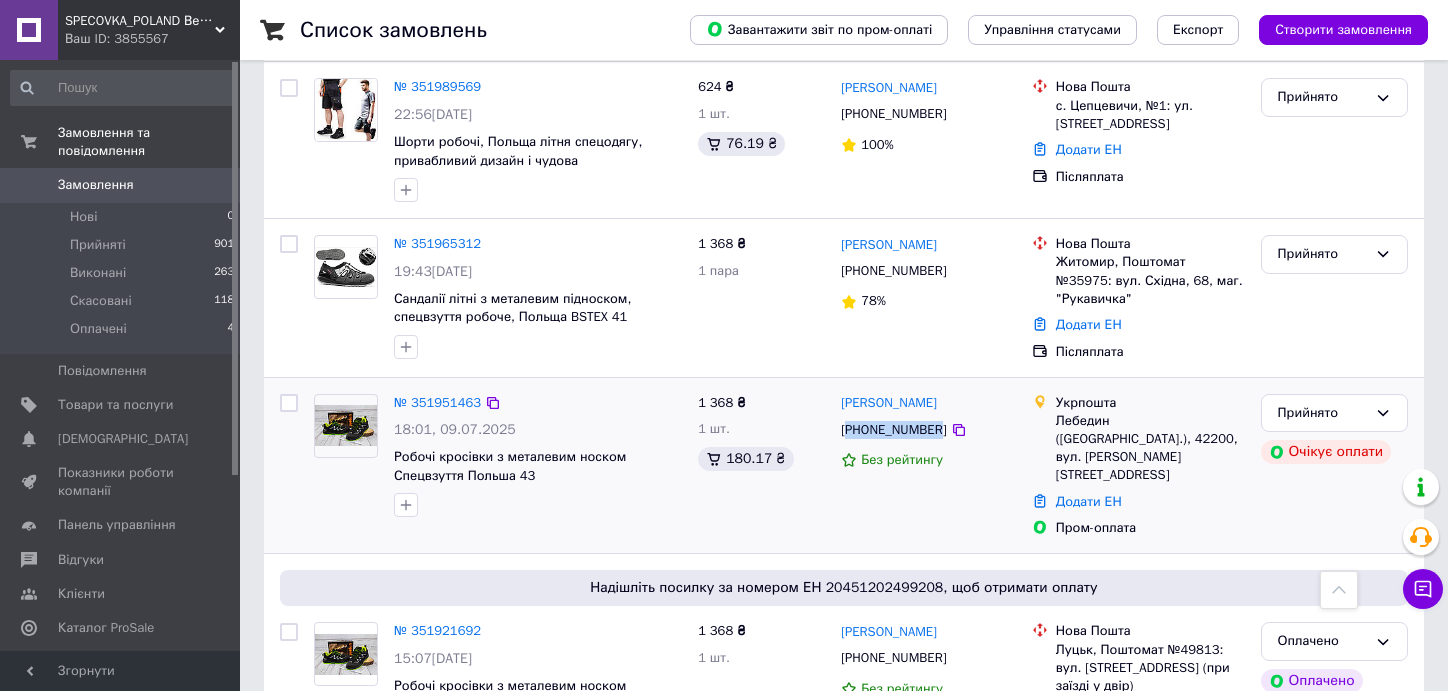 click on "[PHONE_NUMBER]" at bounding box center [893, 430] 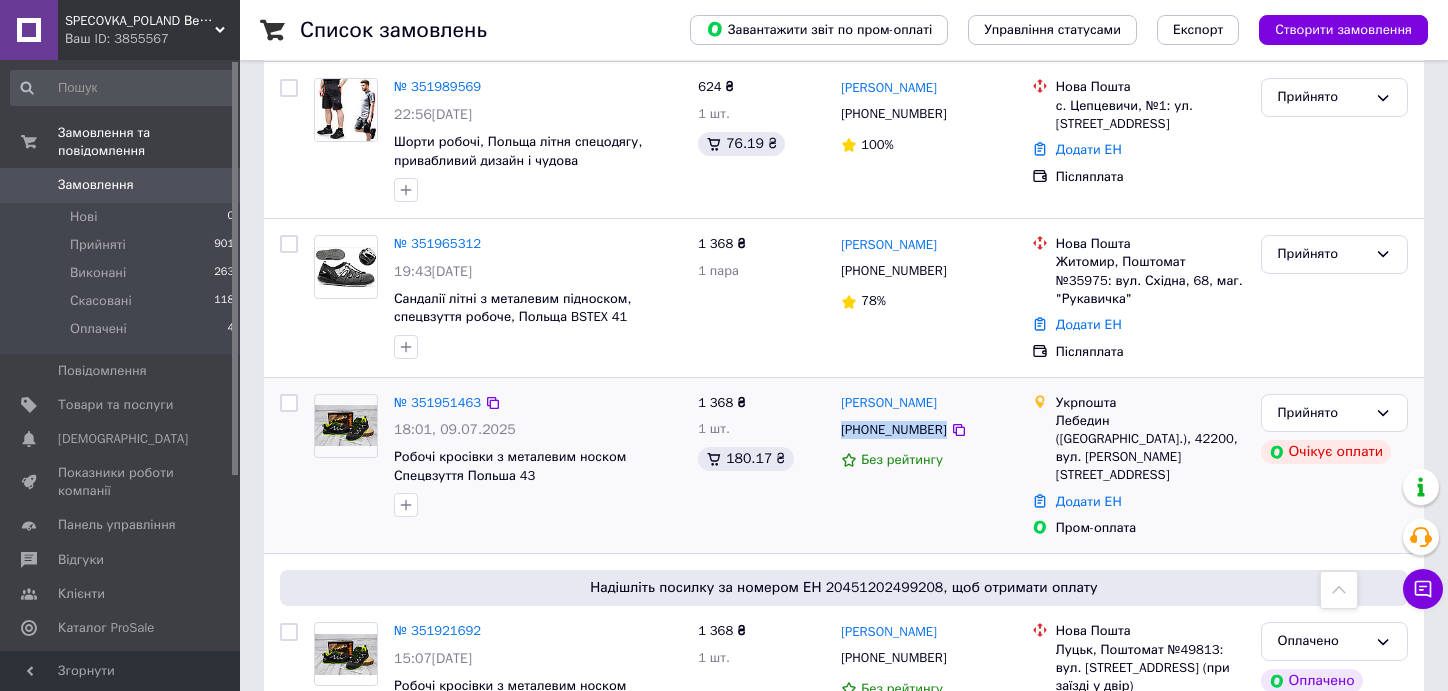 click on "[PHONE_NUMBER]" at bounding box center (893, 430) 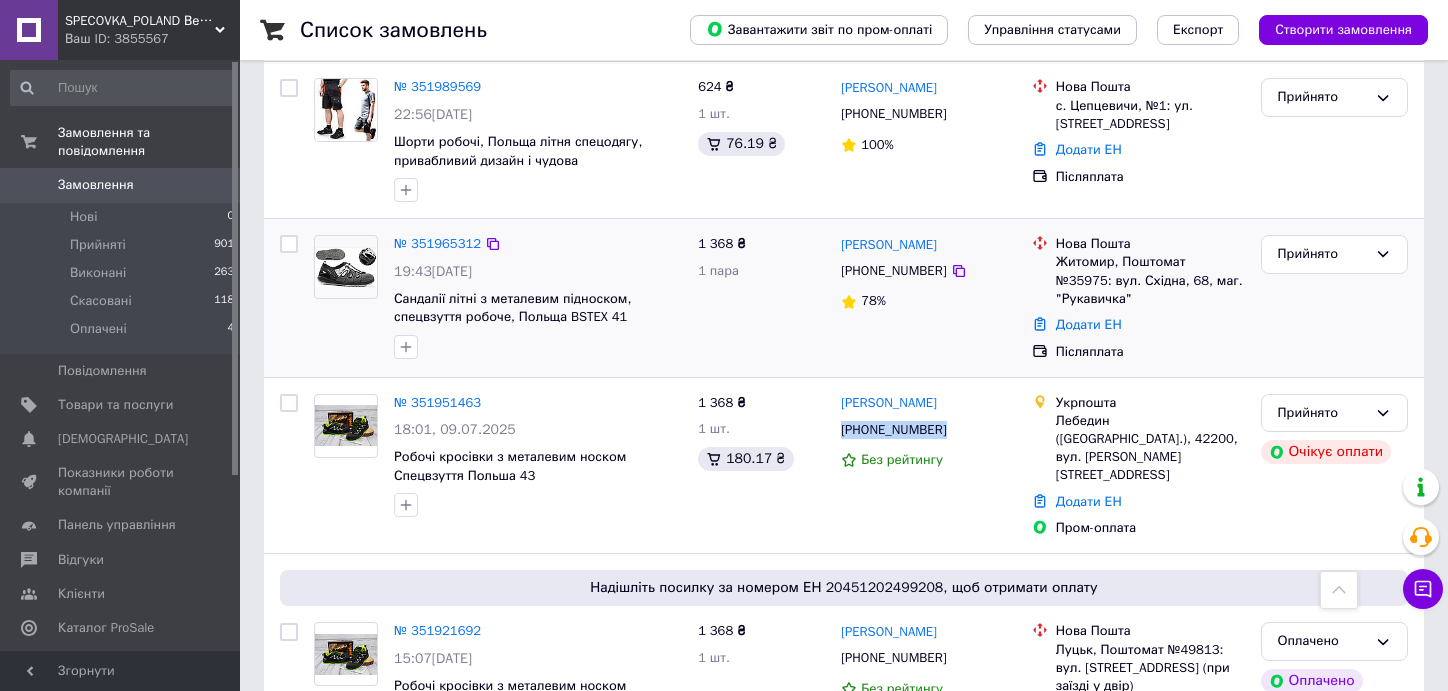 click on "Прийнято" at bounding box center (1334, 298) 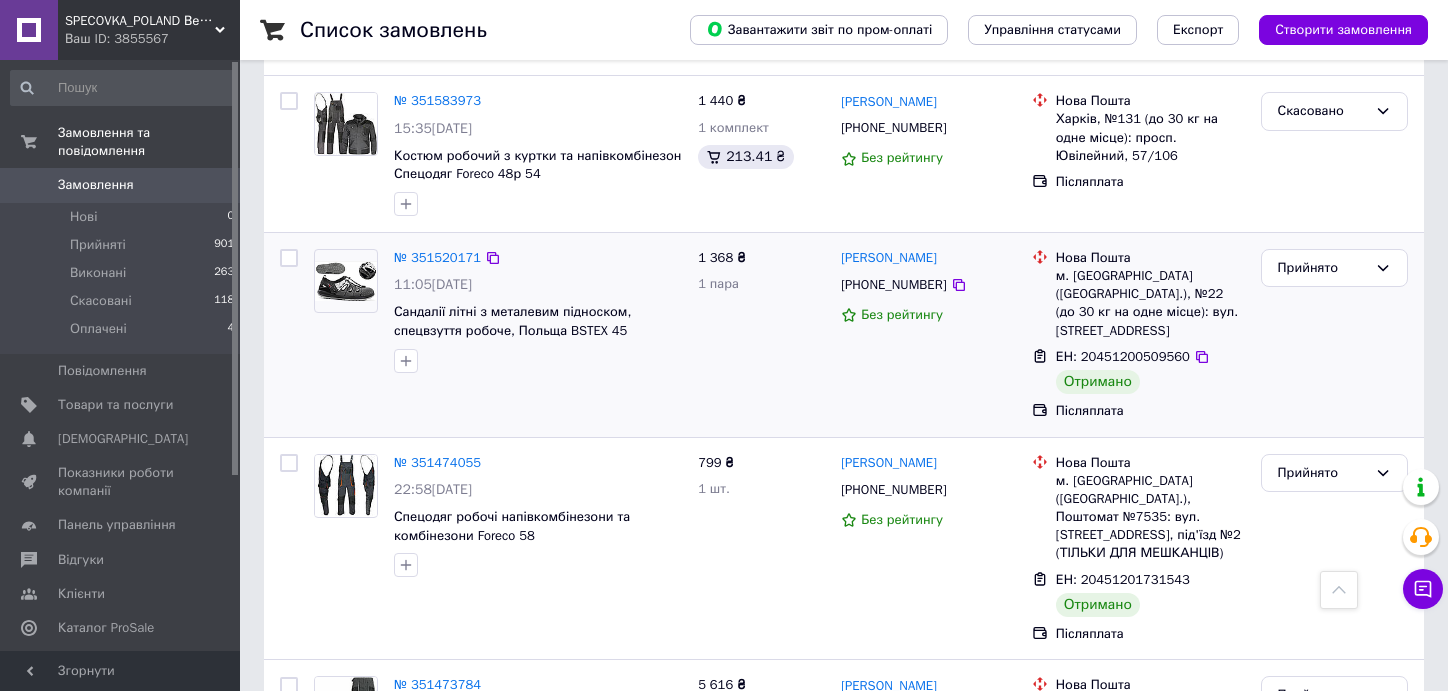 scroll, scrollTop: 2622, scrollLeft: 0, axis: vertical 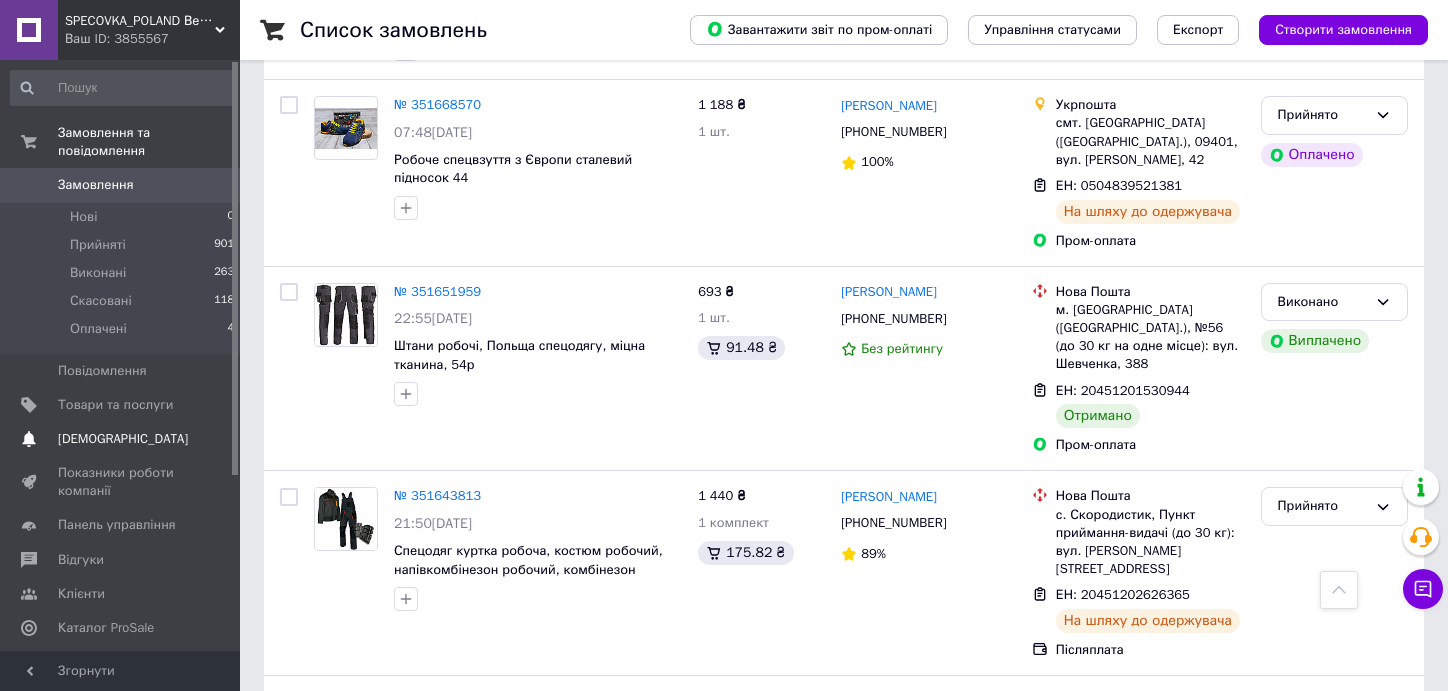 click at bounding box center (29, 439) 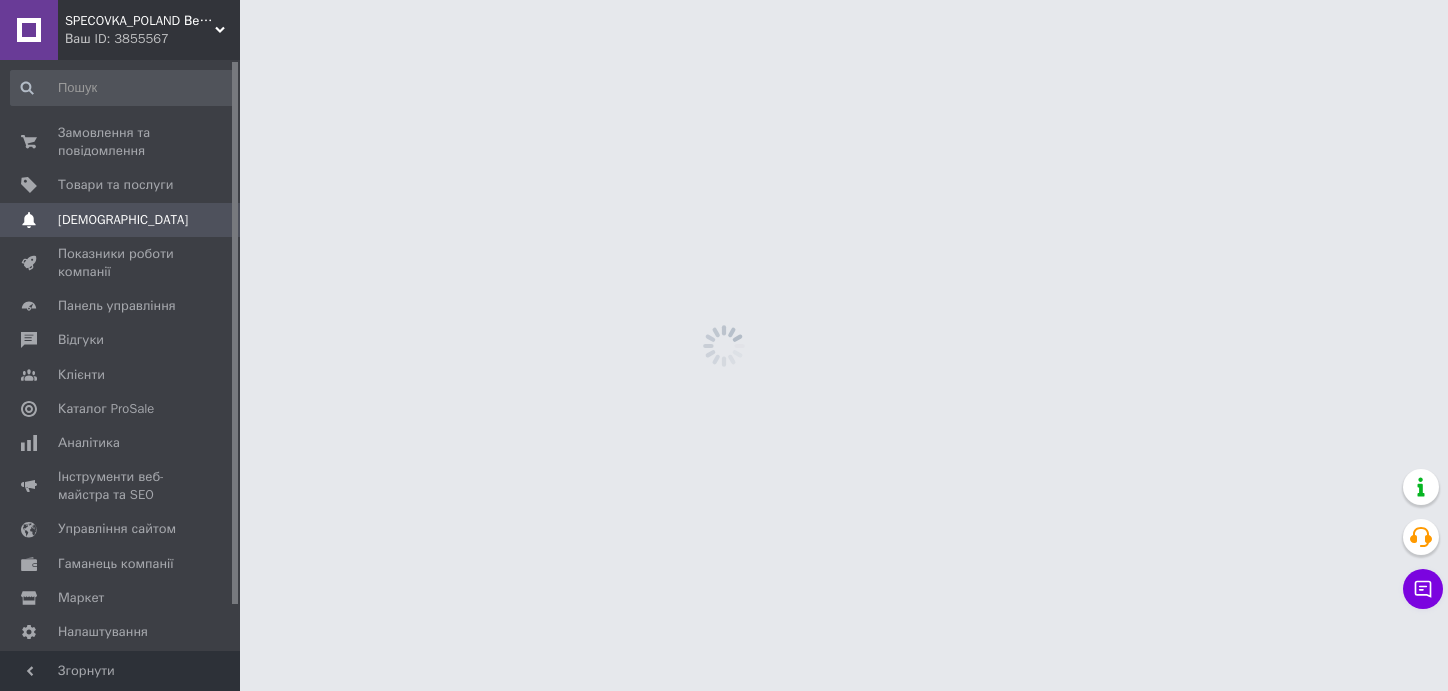scroll, scrollTop: 0, scrollLeft: 0, axis: both 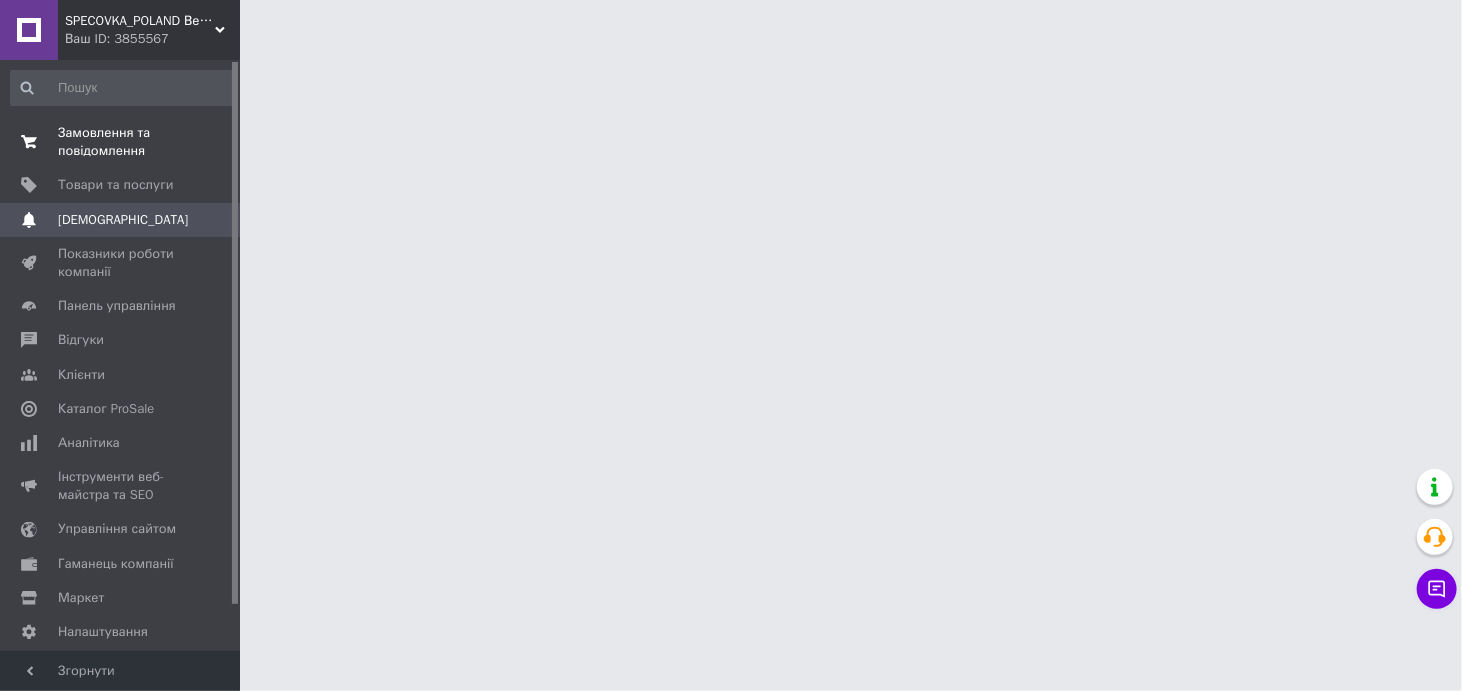 click on "Замовлення та повідомлення" at bounding box center (121, 142) 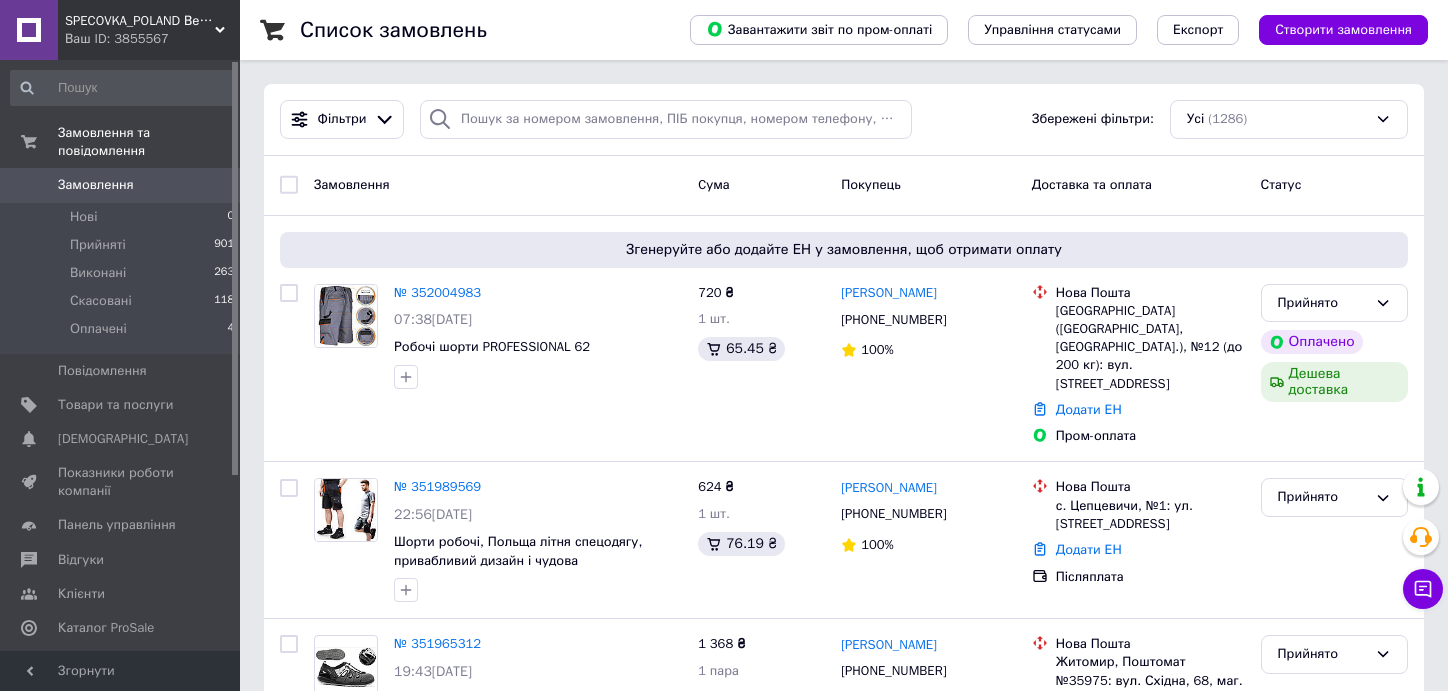 click on "Замовлення Cума Покупець Доставка та оплата Статус" at bounding box center (844, 186) 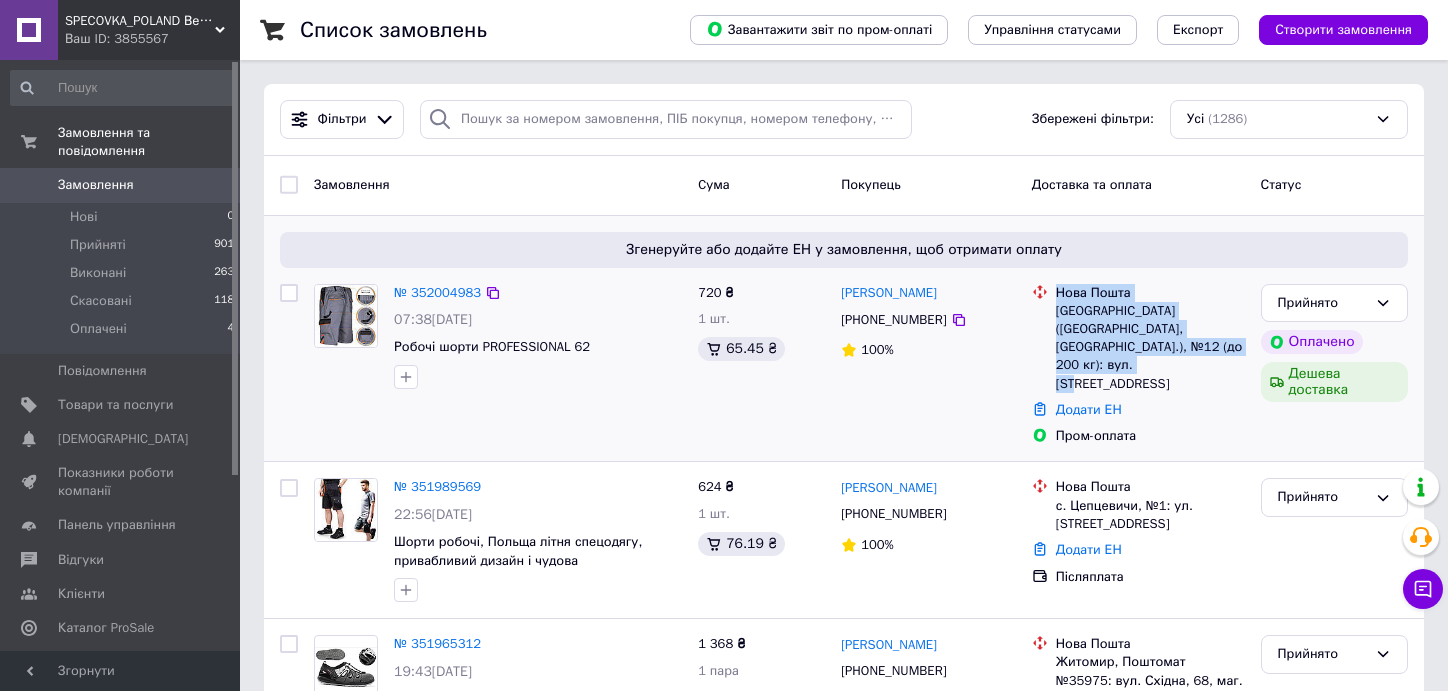 drag, startPoint x: 1058, startPoint y: 275, endPoint x: 1213, endPoint y: 350, distance: 172.19176 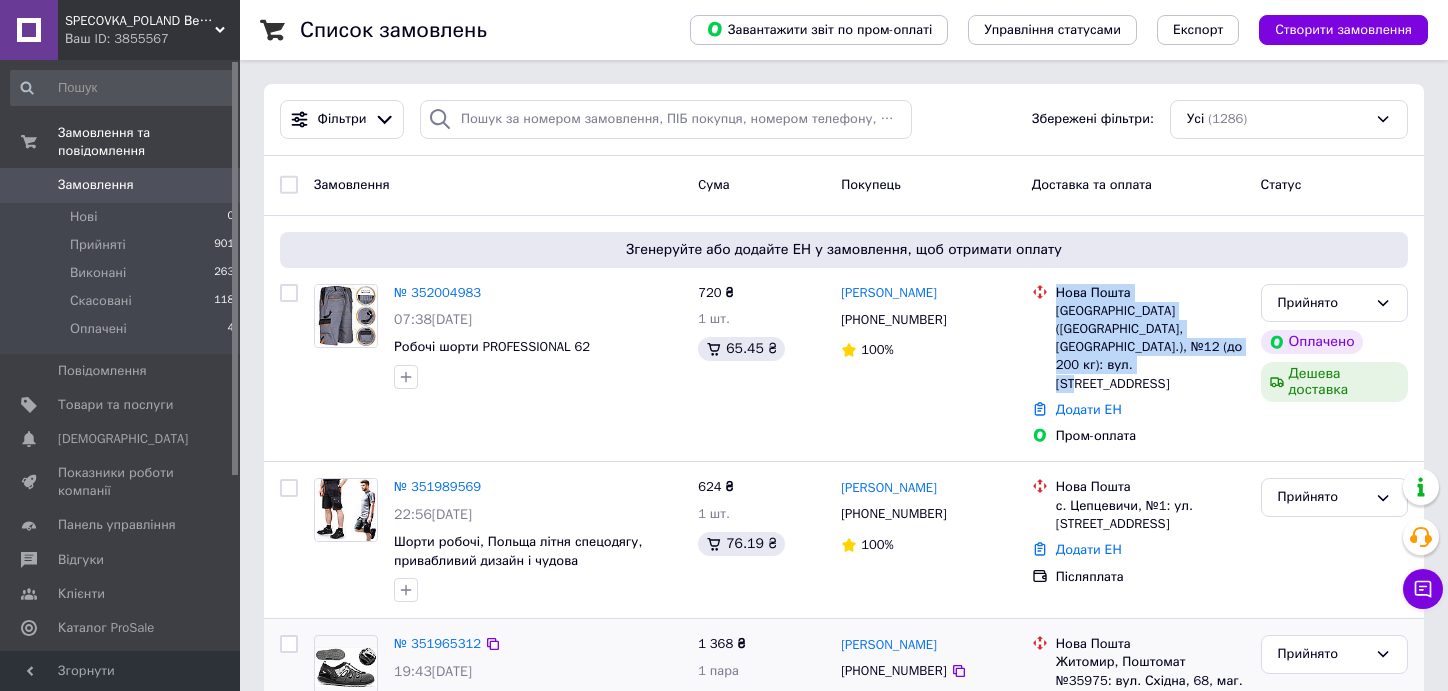 copy on "Нова Пошта Запоріжжя ([GEOGRAPHIC_DATA], [GEOGRAPHIC_DATA].), №12 (до 200 кг): вул. [STREET_ADDRESS]" 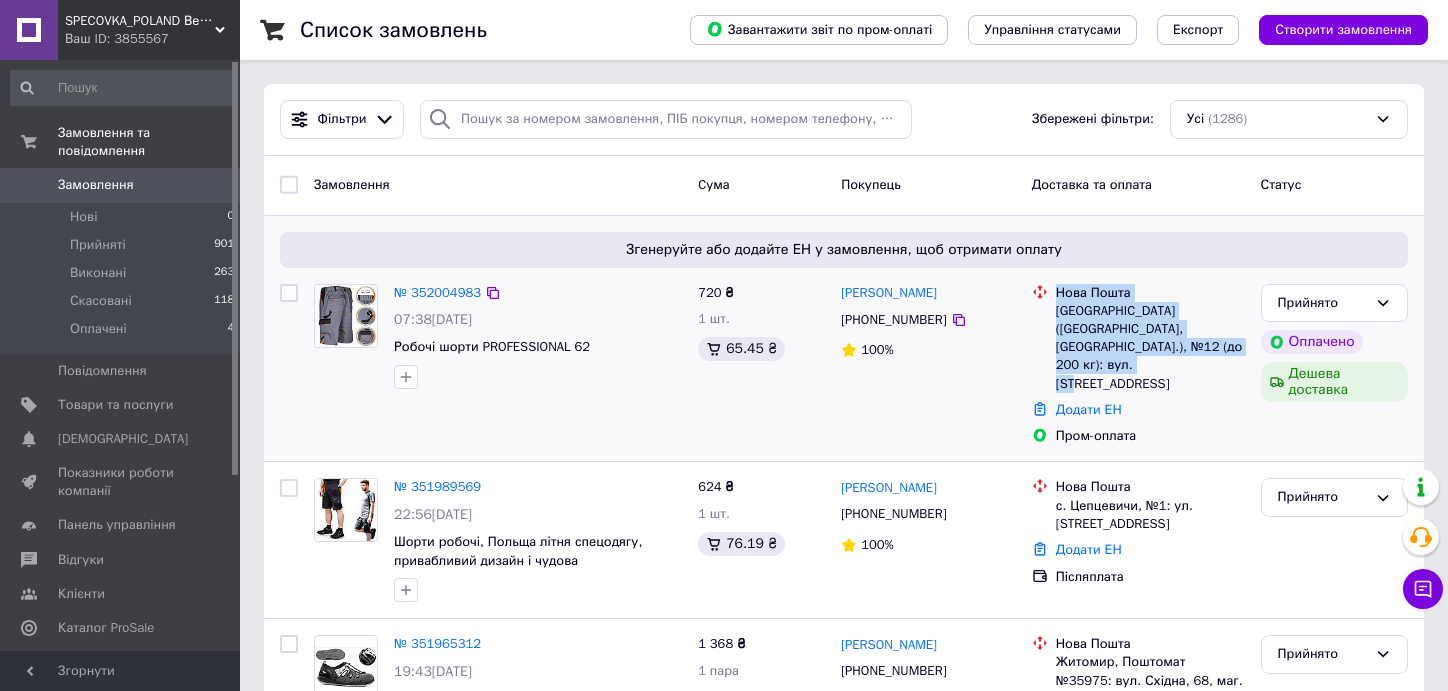 click on "Згенеруйте або додайте ЕН у замовлення, щоб отримати оплату № 352004983 07:38[DATE] Робочі шорти PROFESSIONAL 62 720 ₴ 1 шт. 65.45 ₴ [PERSON_NAME] [PHONE_NUMBER] 100% Нова Пошта Запоріжжя ([GEOGRAPHIC_DATA], [GEOGRAPHIC_DATA].), №12 (до 200 кг): вул. Героїв Крут, 78 Додати ЕН Пром-оплата Прийнято Оплачено Дешева доставка" at bounding box center (844, 339) 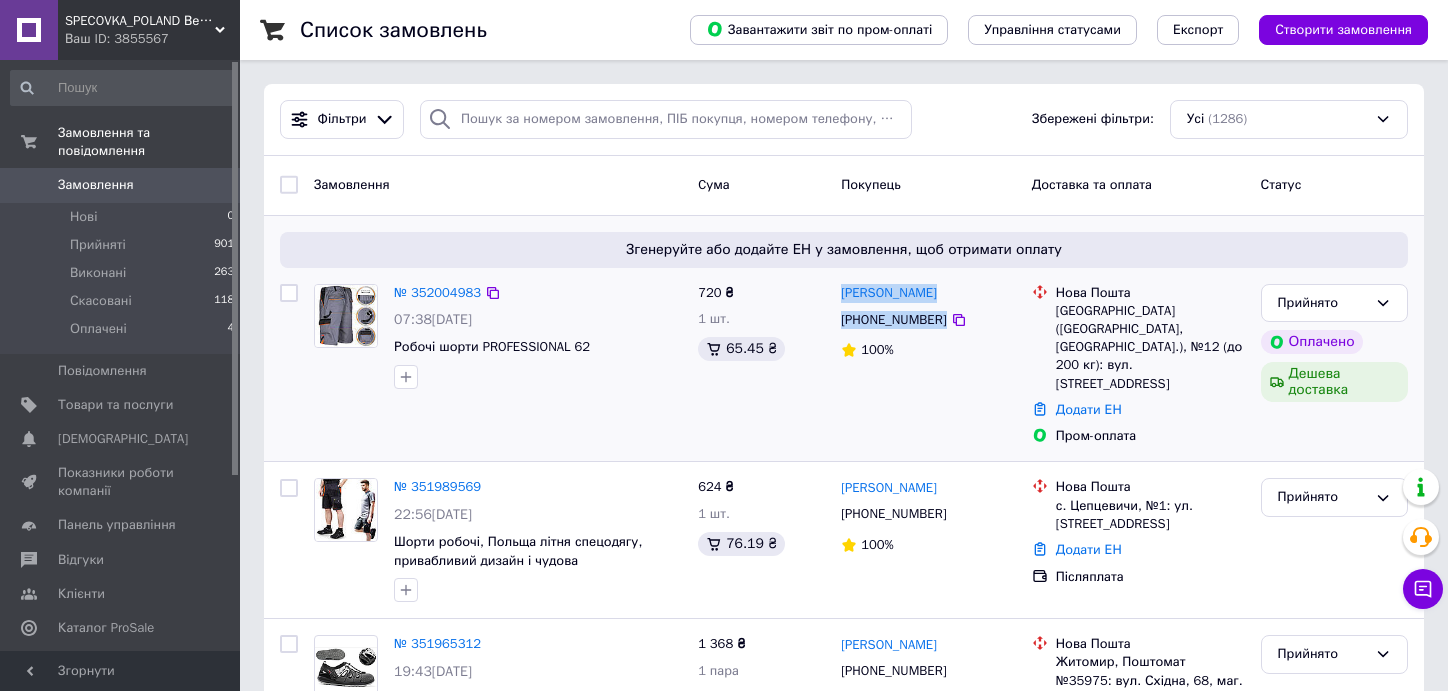 drag, startPoint x: 836, startPoint y: 279, endPoint x: 963, endPoint y: 322, distance: 134.08206 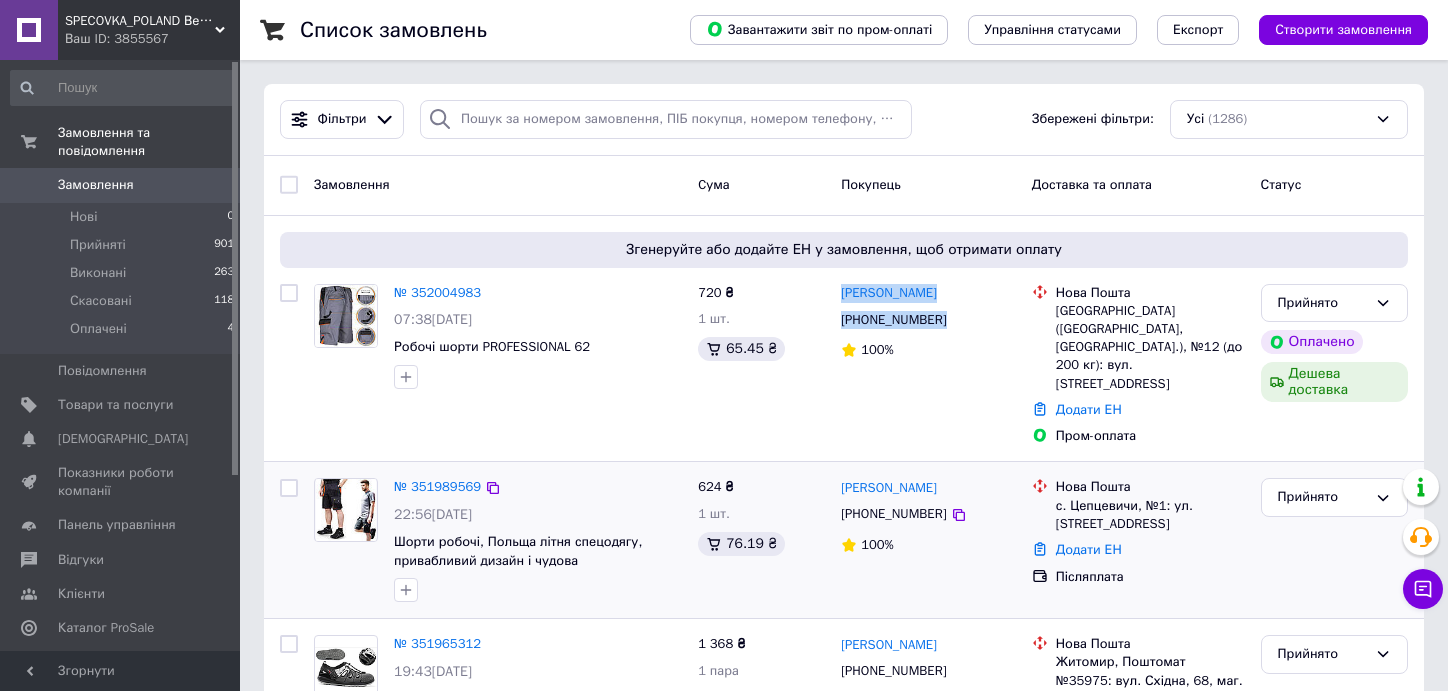 copy on "[PERSON_NAME] [PHONE_NUMBER]" 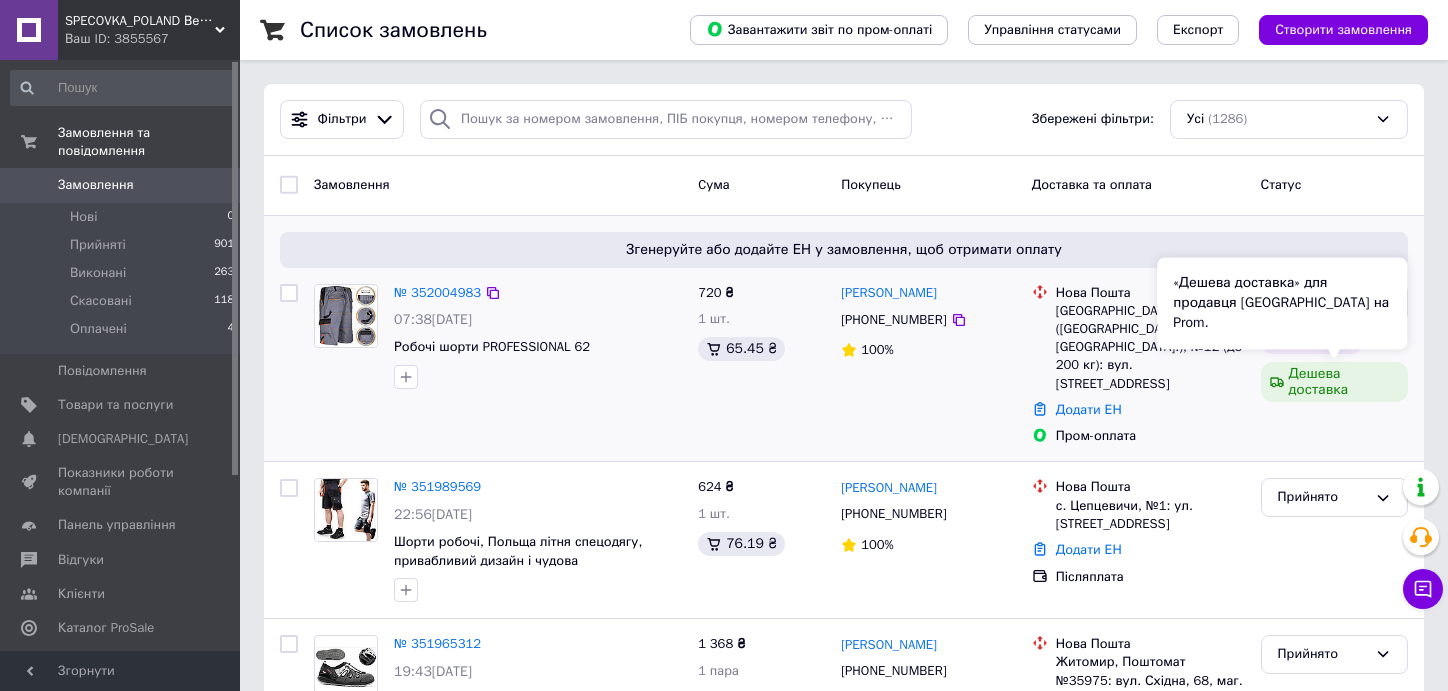 click on "Дешева доставка" at bounding box center [1334, 382] 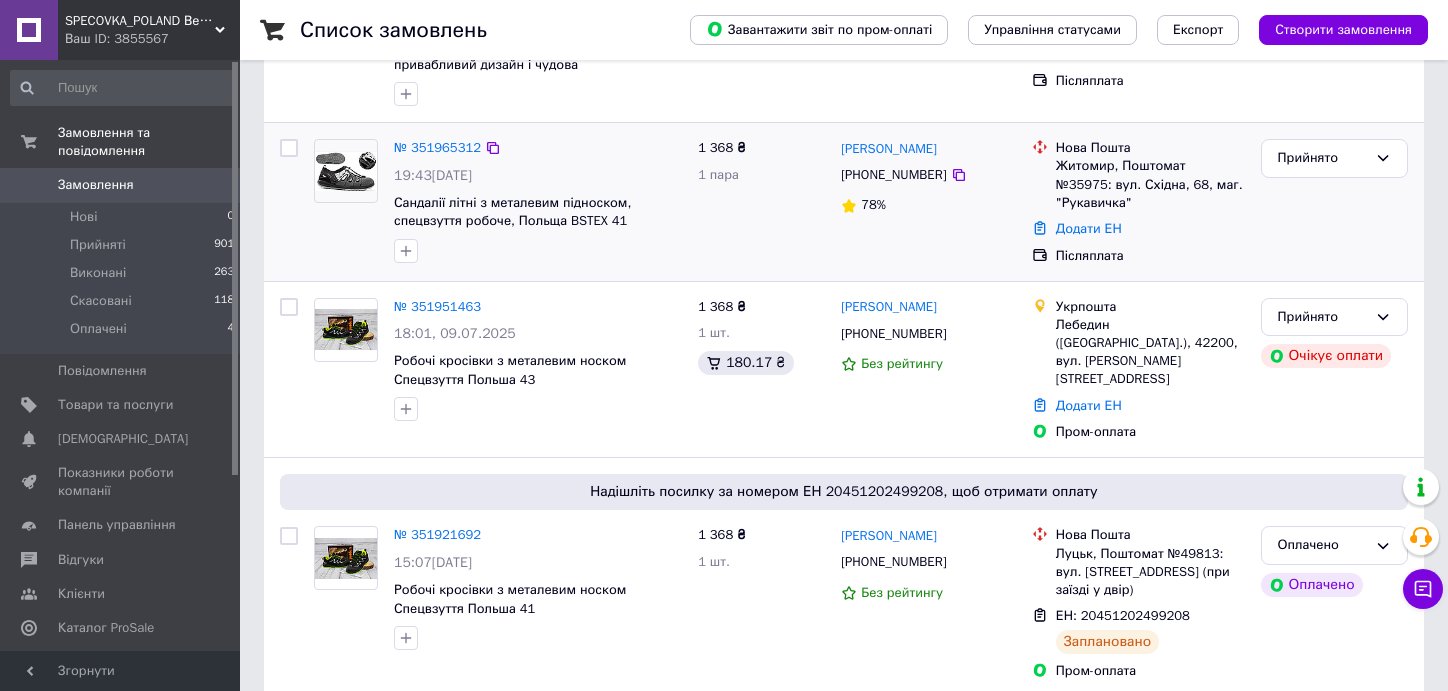 scroll, scrollTop: 500, scrollLeft: 0, axis: vertical 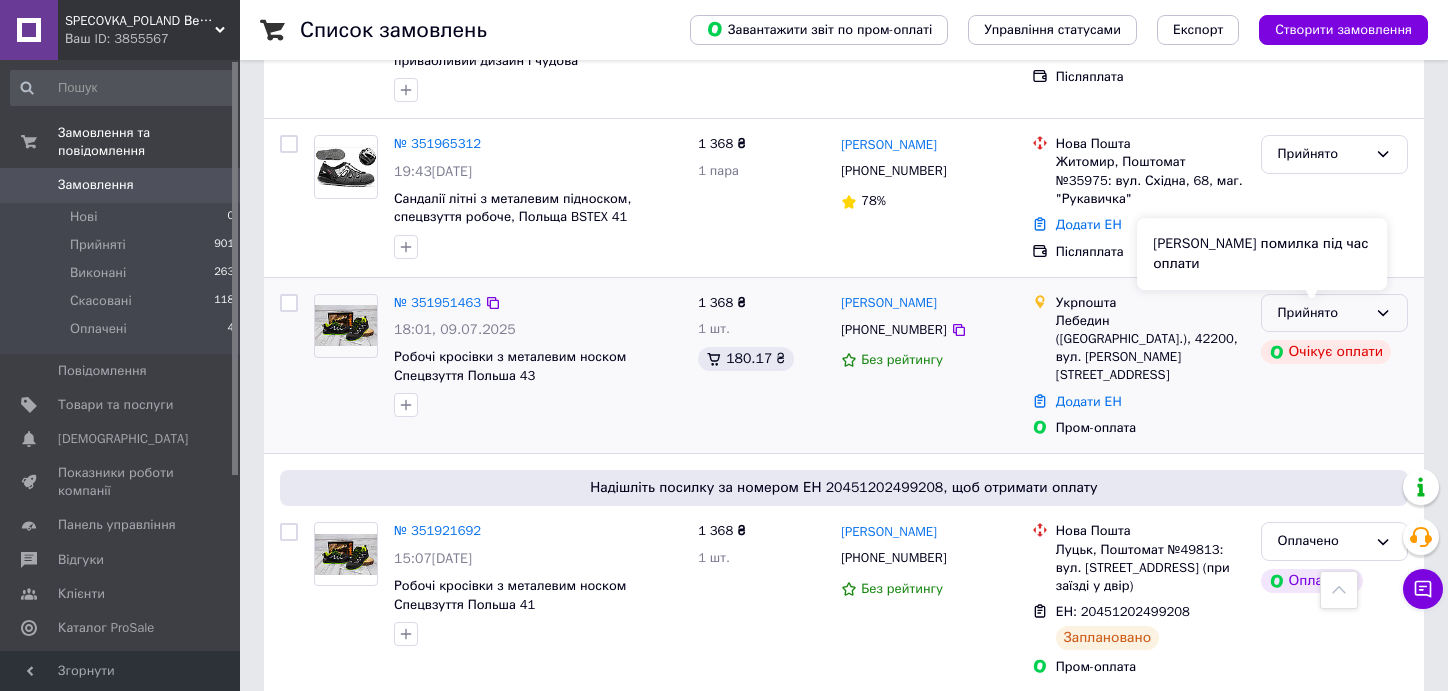 click on "[PERSON_NAME] помилка під час оплати" at bounding box center [1262, 254] 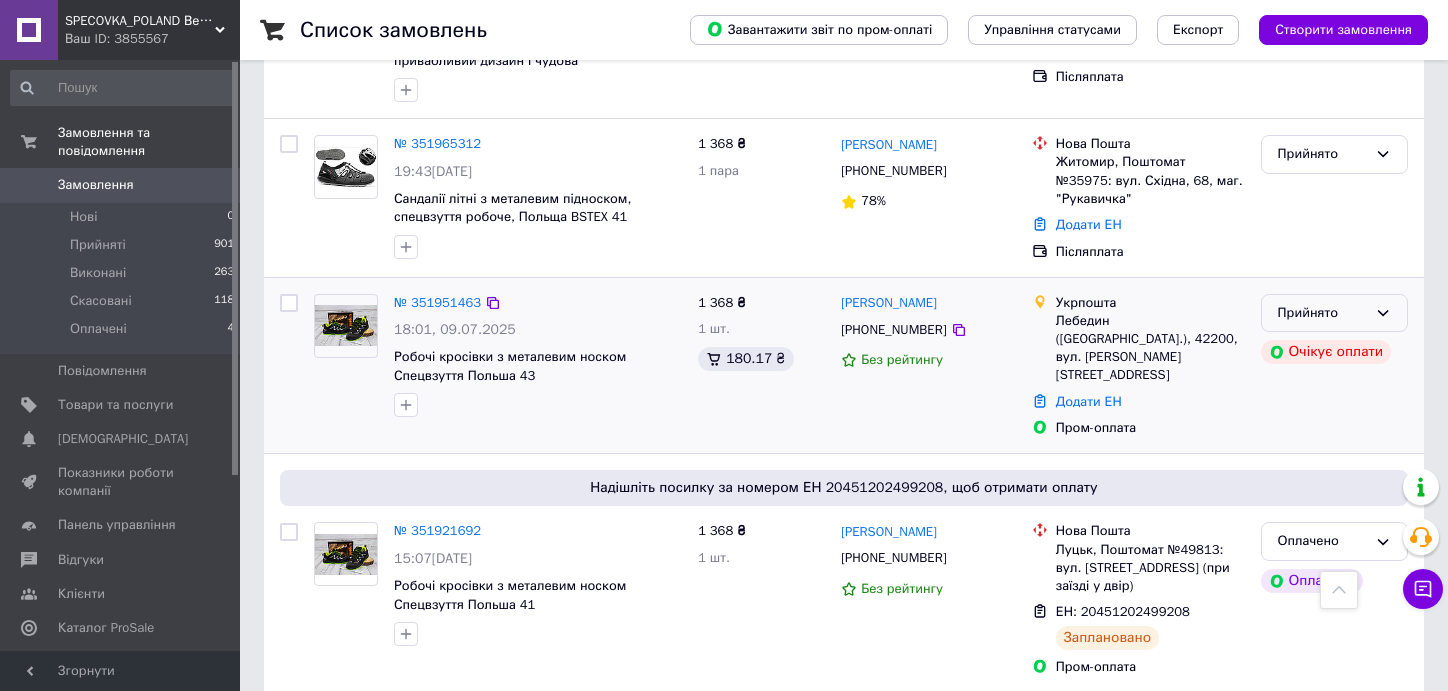 click on "Прийнято" at bounding box center (1322, 313) 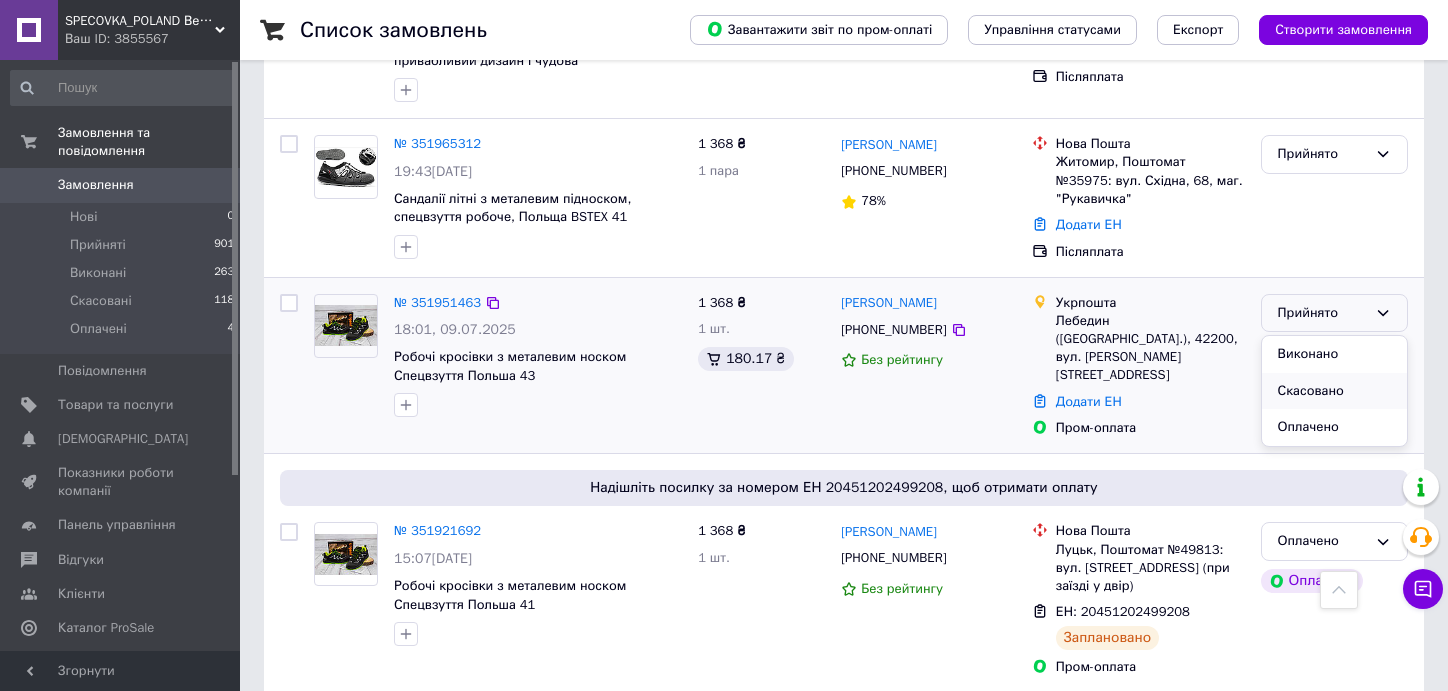 click on "Скасовано" at bounding box center (1334, 391) 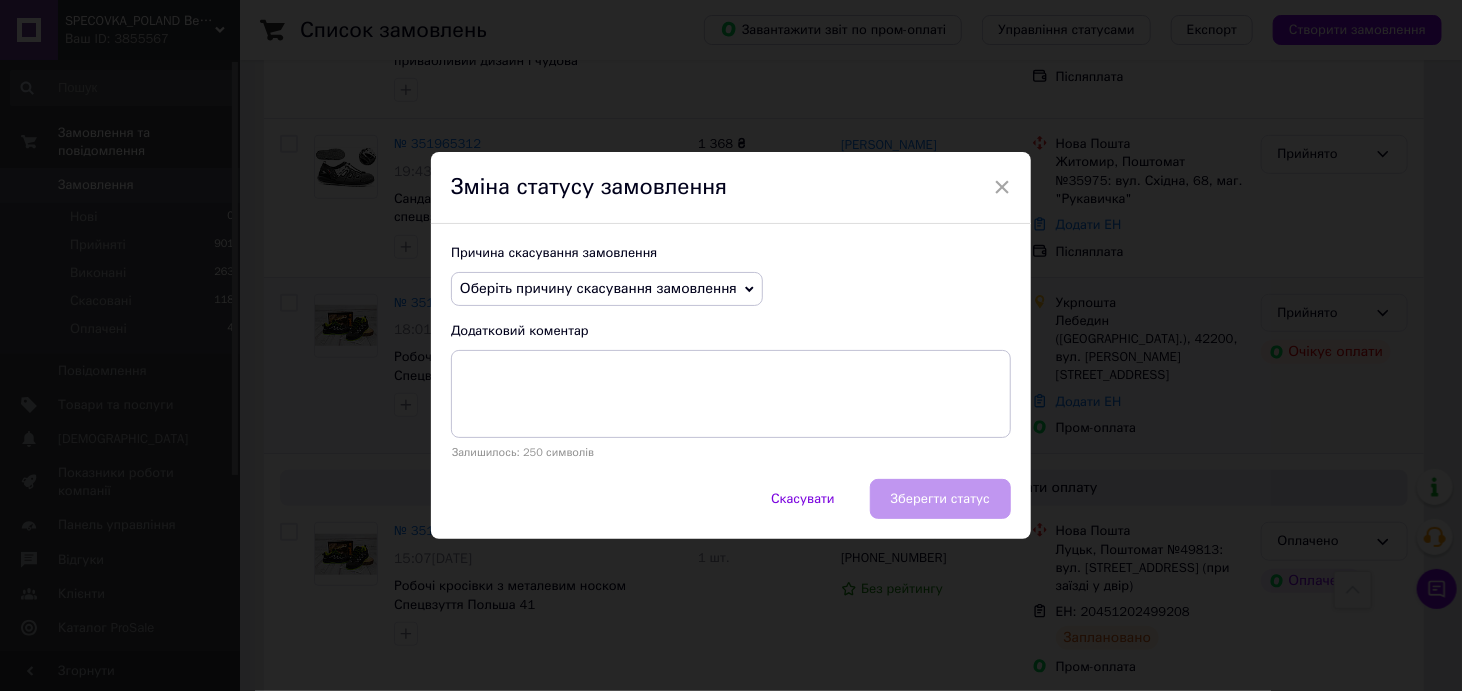 click on "Оберіть причину скасування замовлення" at bounding box center [598, 288] 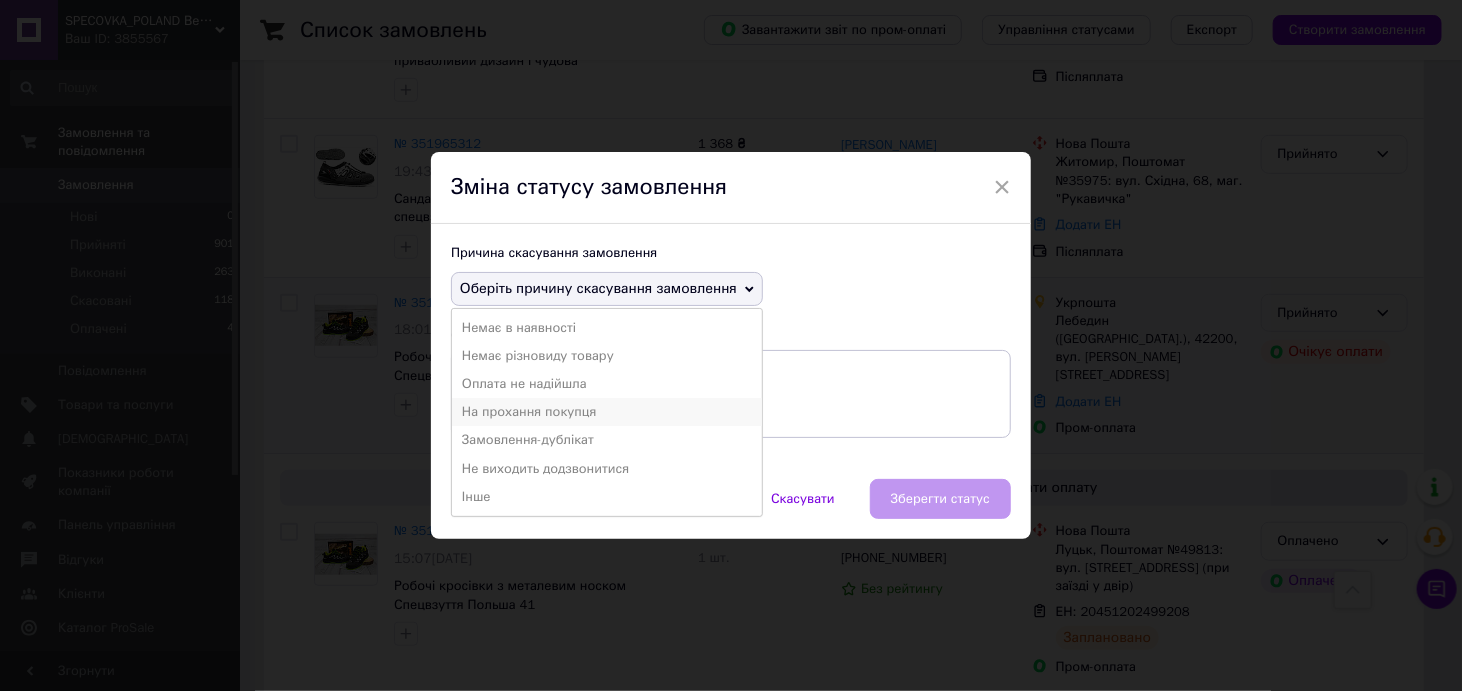 click on "На прохання покупця" at bounding box center [607, 412] 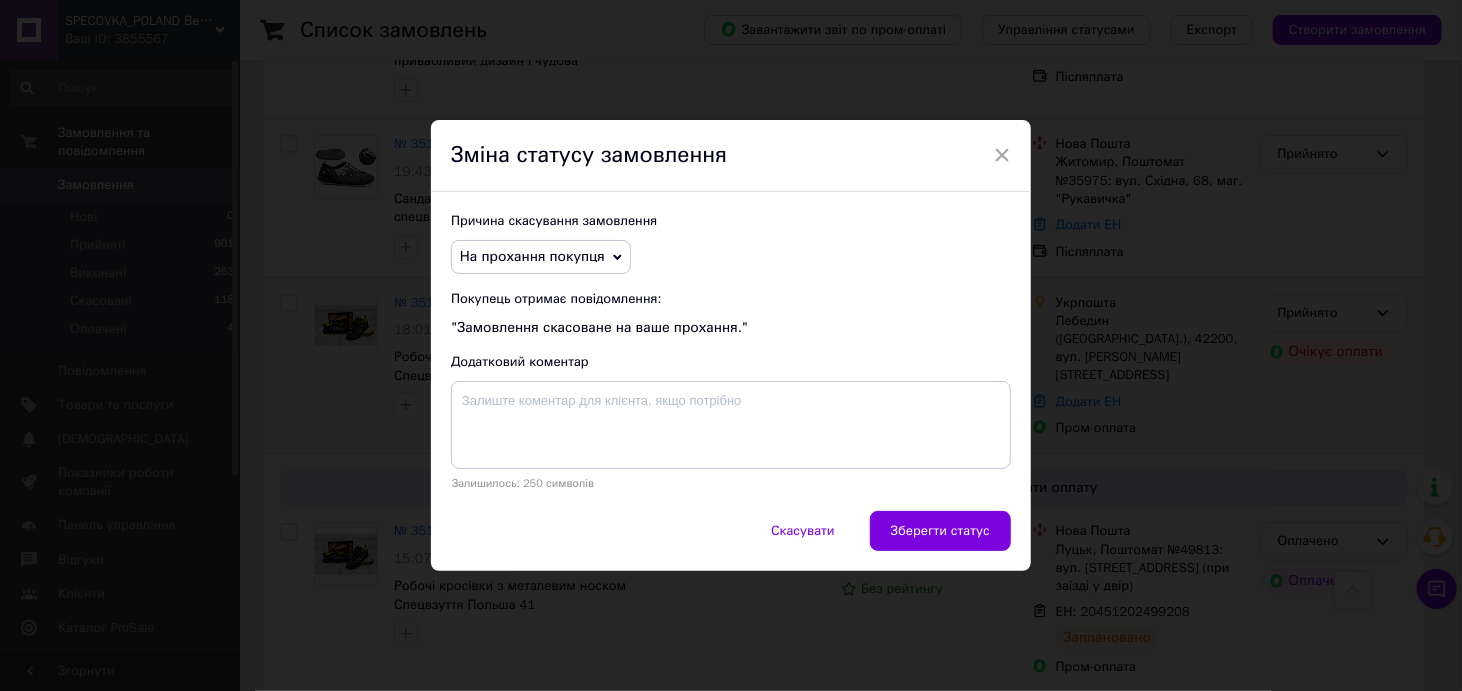 drag, startPoint x: 924, startPoint y: 520, endPoint x: 928, endPoint y: 503, distance: 17.464249 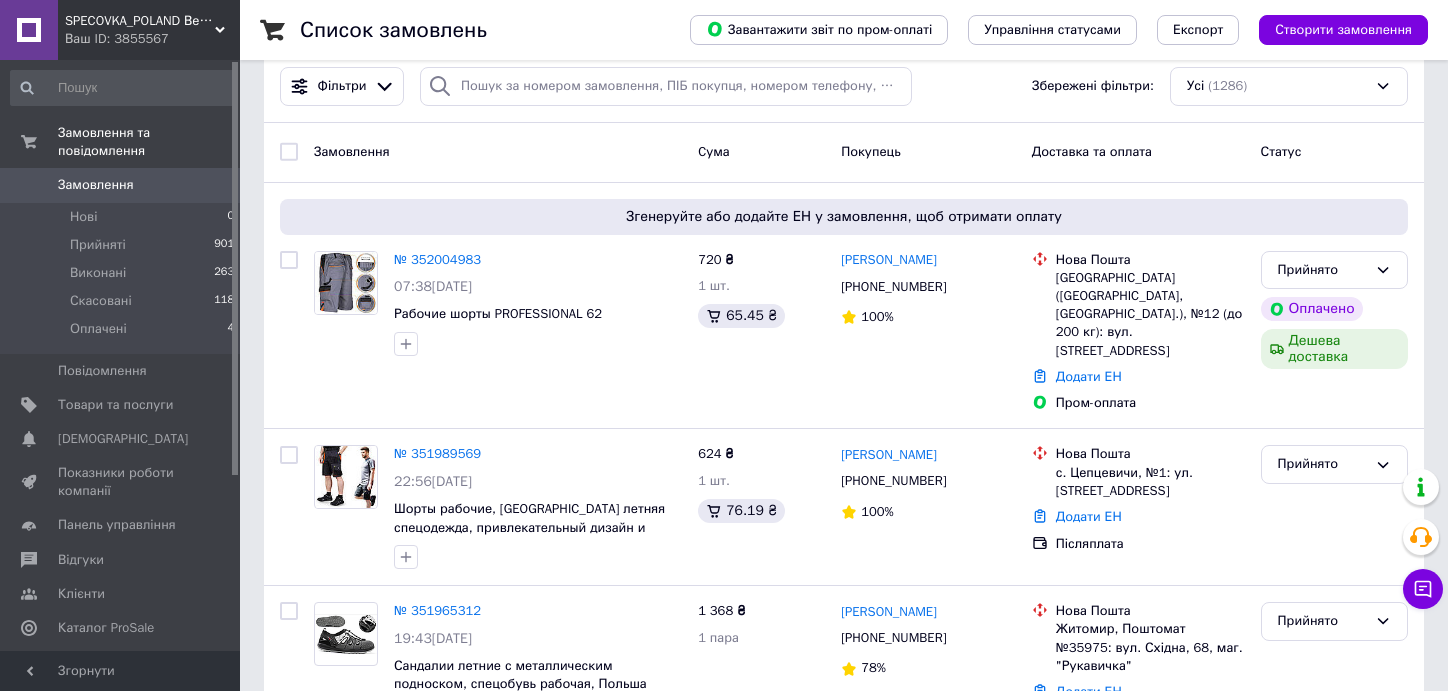 scroll, scrollTop: 0, scrollLeft: 0, axis: both 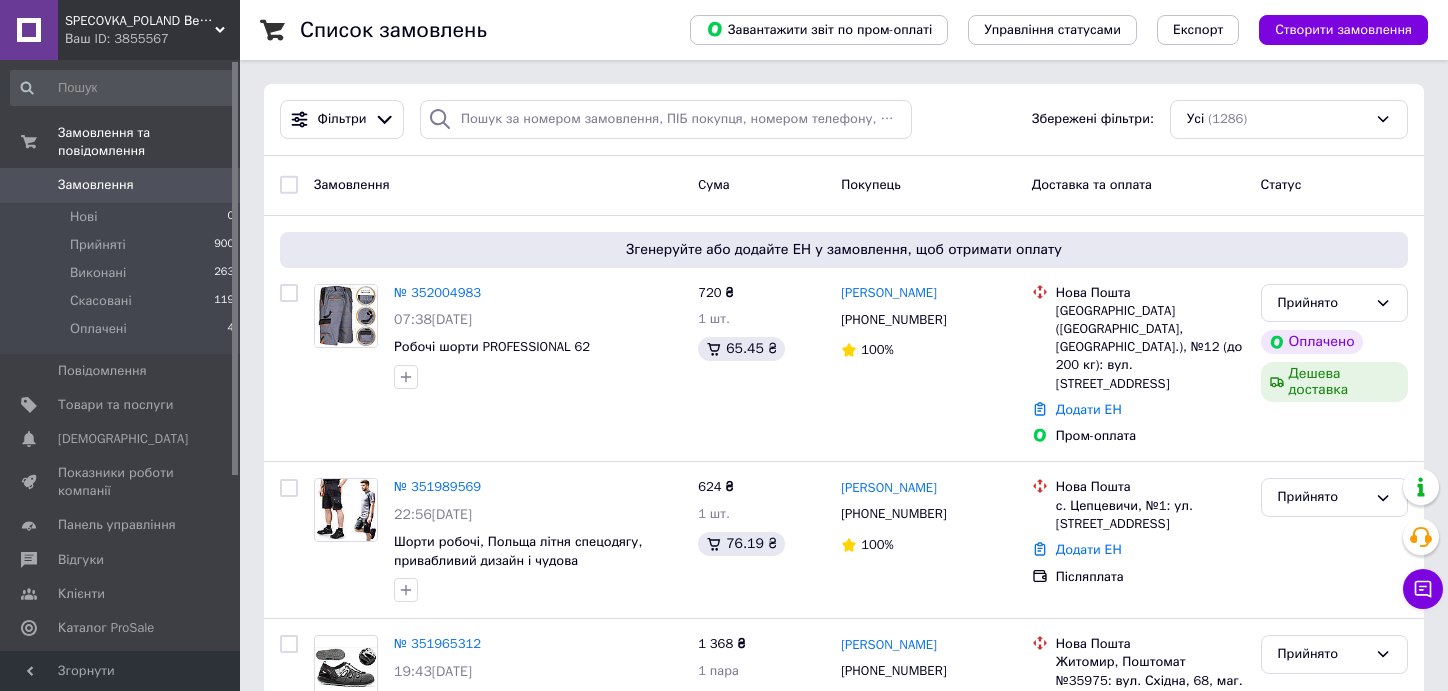 drag, startPoint x: 1409, startPoint y: 186, endPoint x: 1102, endPoint y: 7, distance: 355.37305 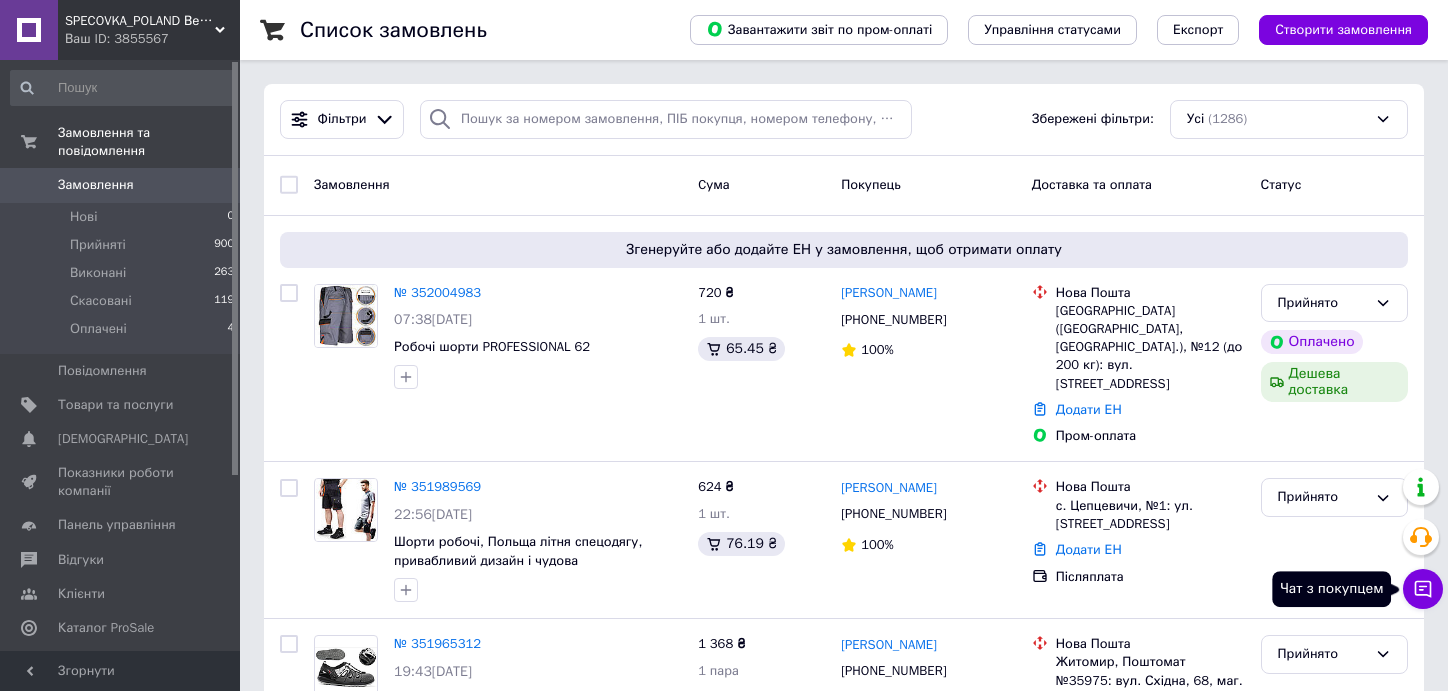 click on "Чат з покупцем" at bounding box center [1423, 589] 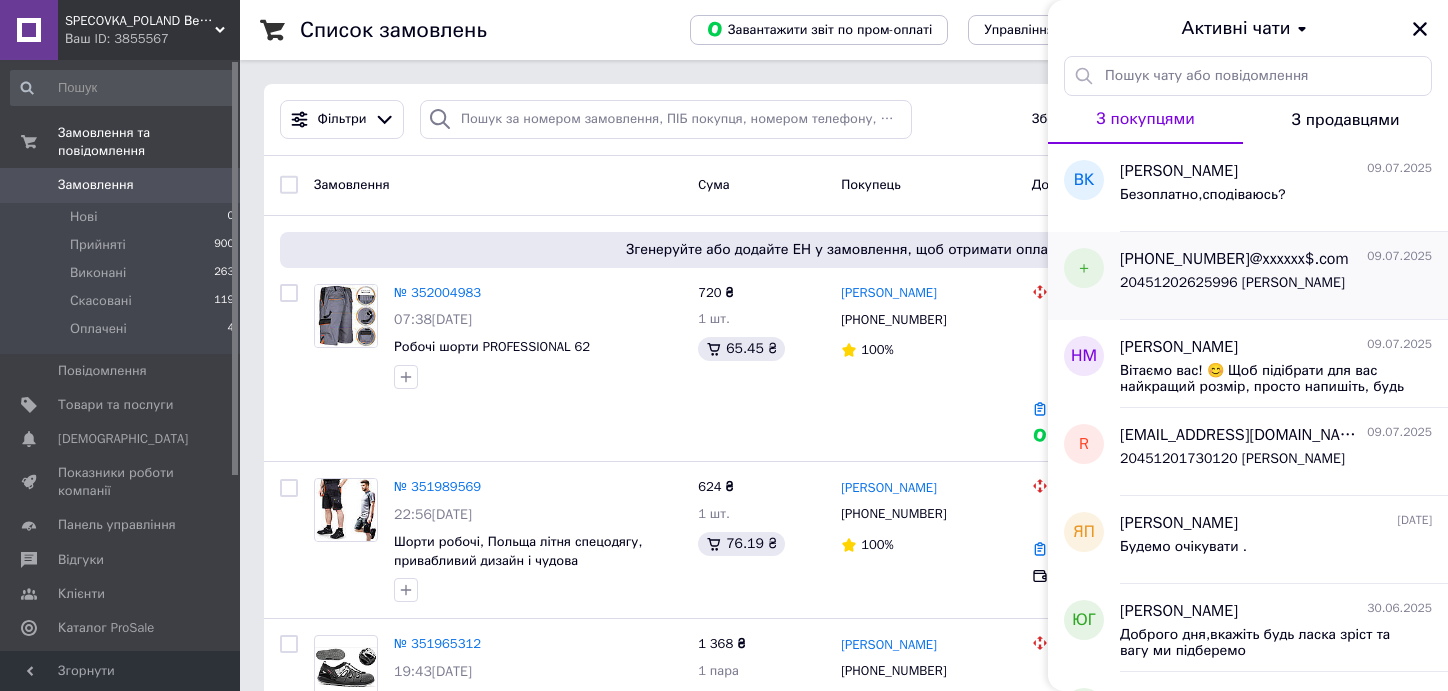 click on "+380683896847@xxxxxx$.com 09.07.2025 20451202625996 Артюх" at bounding box center (1284, 276) 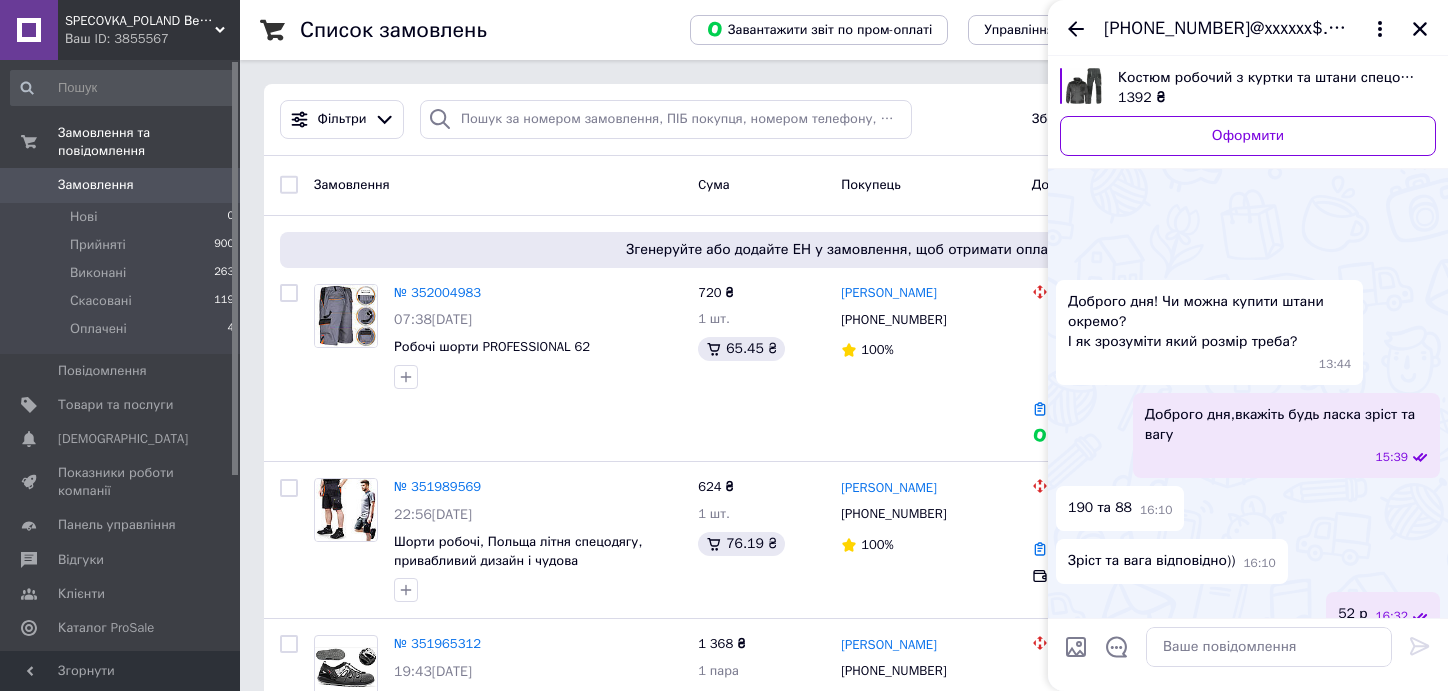 scroll, scrollTop: 783, scrollLeft: 0, axis: vertical 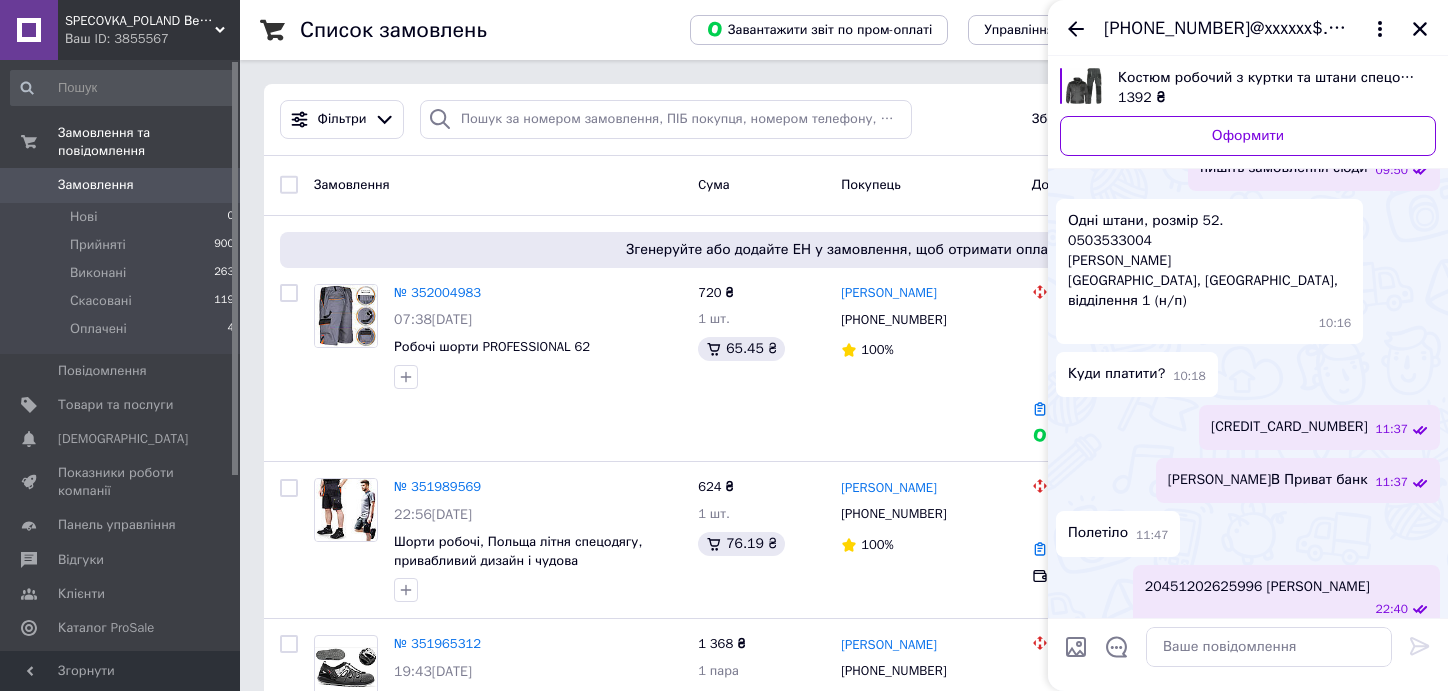 click 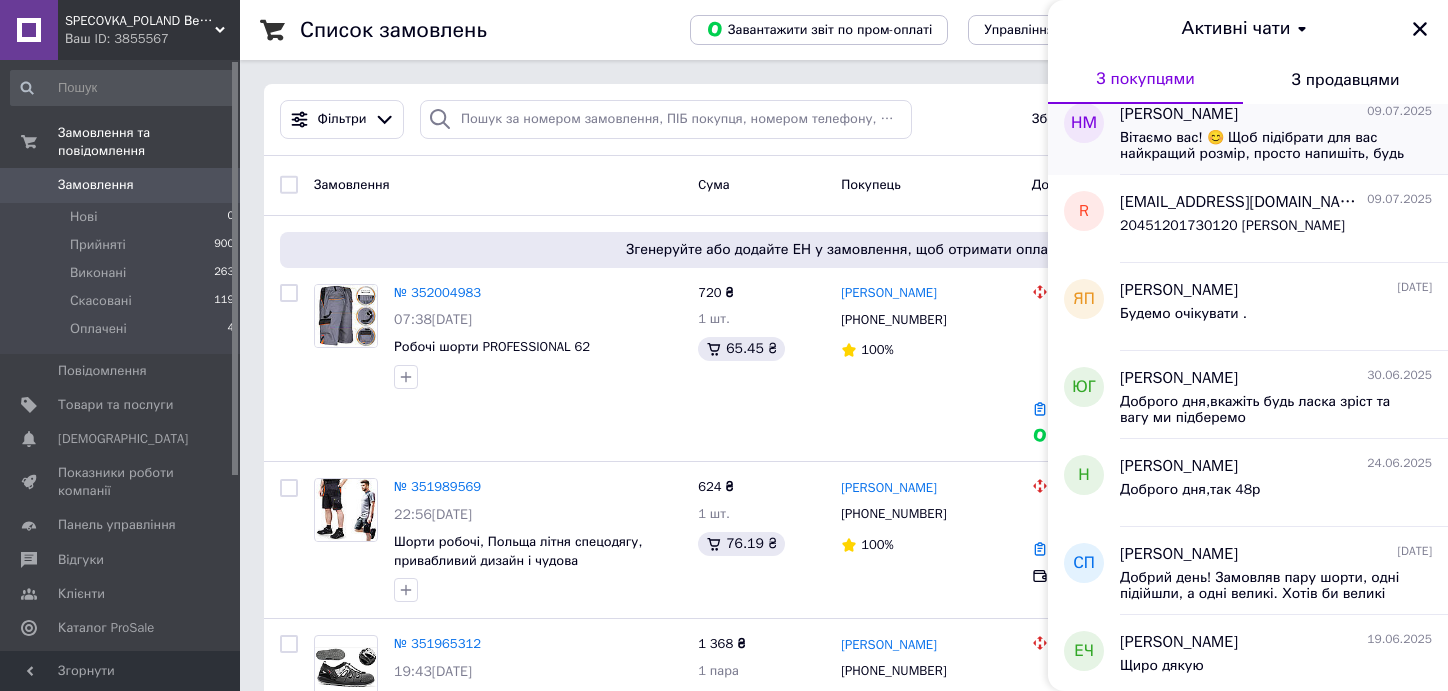 scroll, scrollTop: 200, scrollLeft: 0, axis: vertical 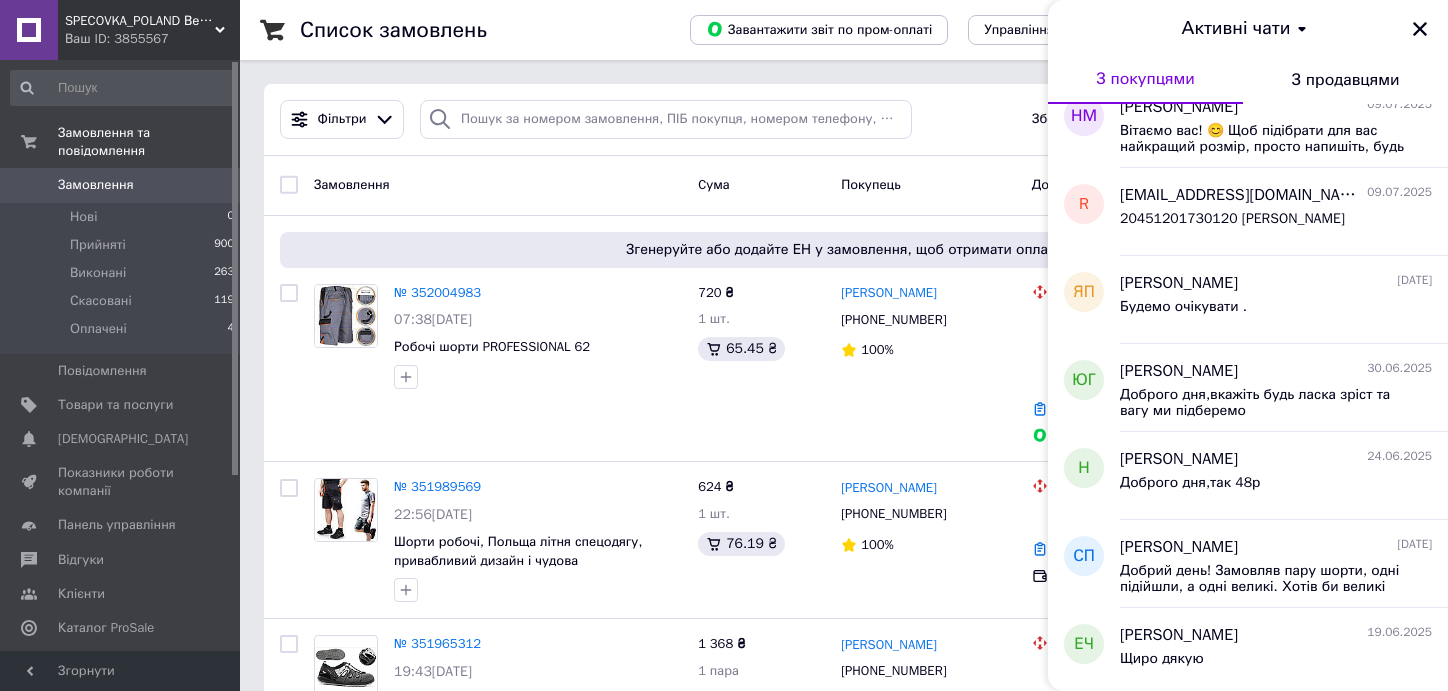 click on "Активні чати" at bounding box center (1248, 28) 